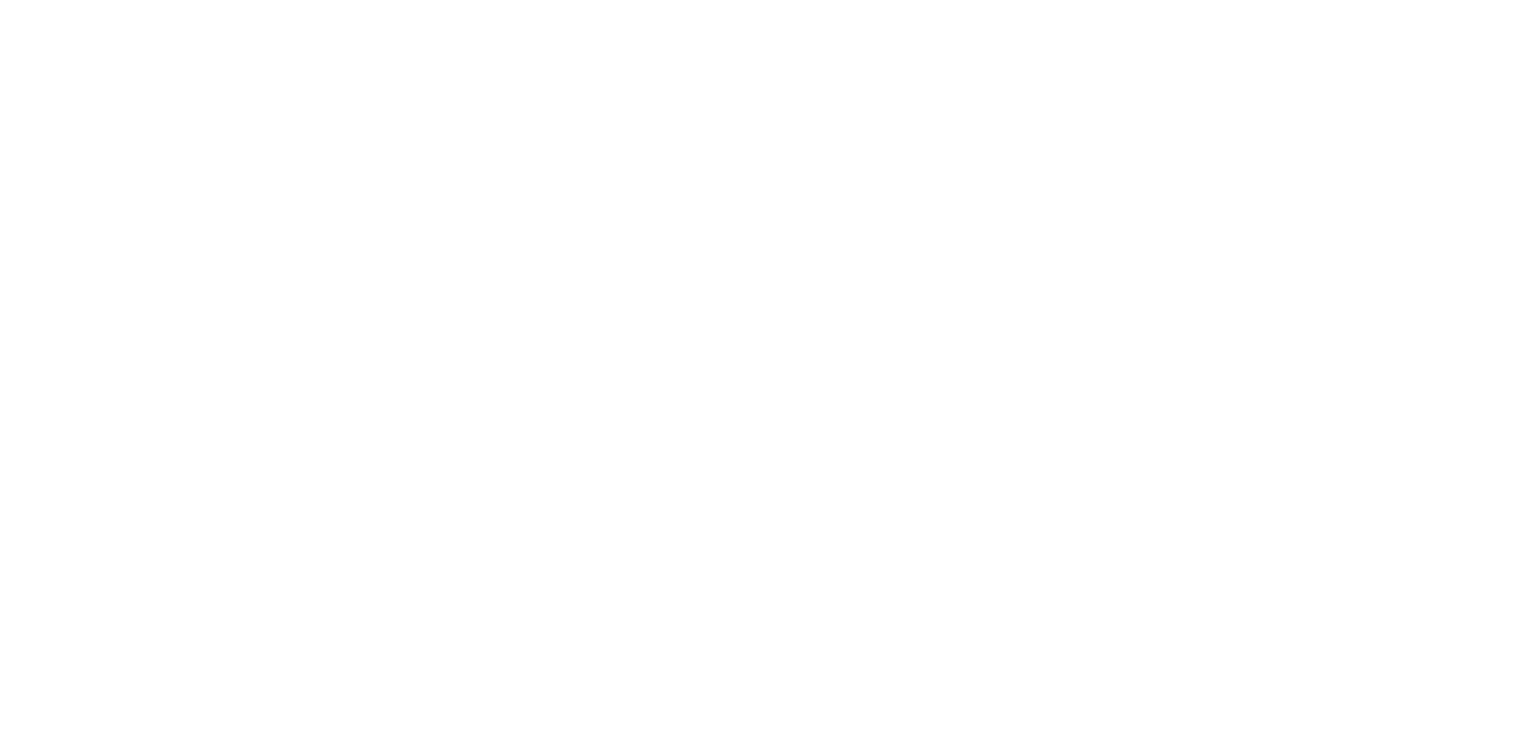 scroll, scrollTop: 0, scrollLeft: 0, axis: both 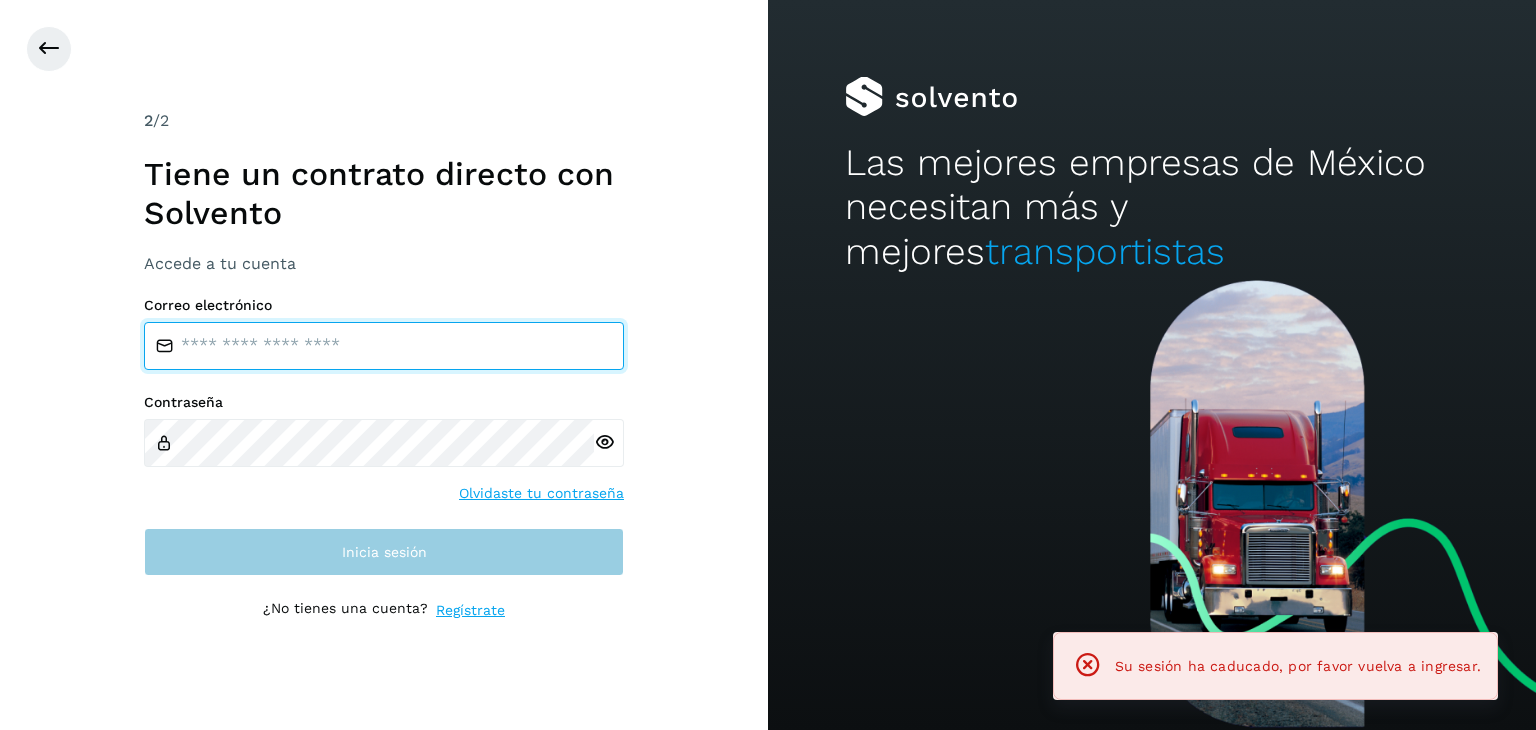 type on "**********" 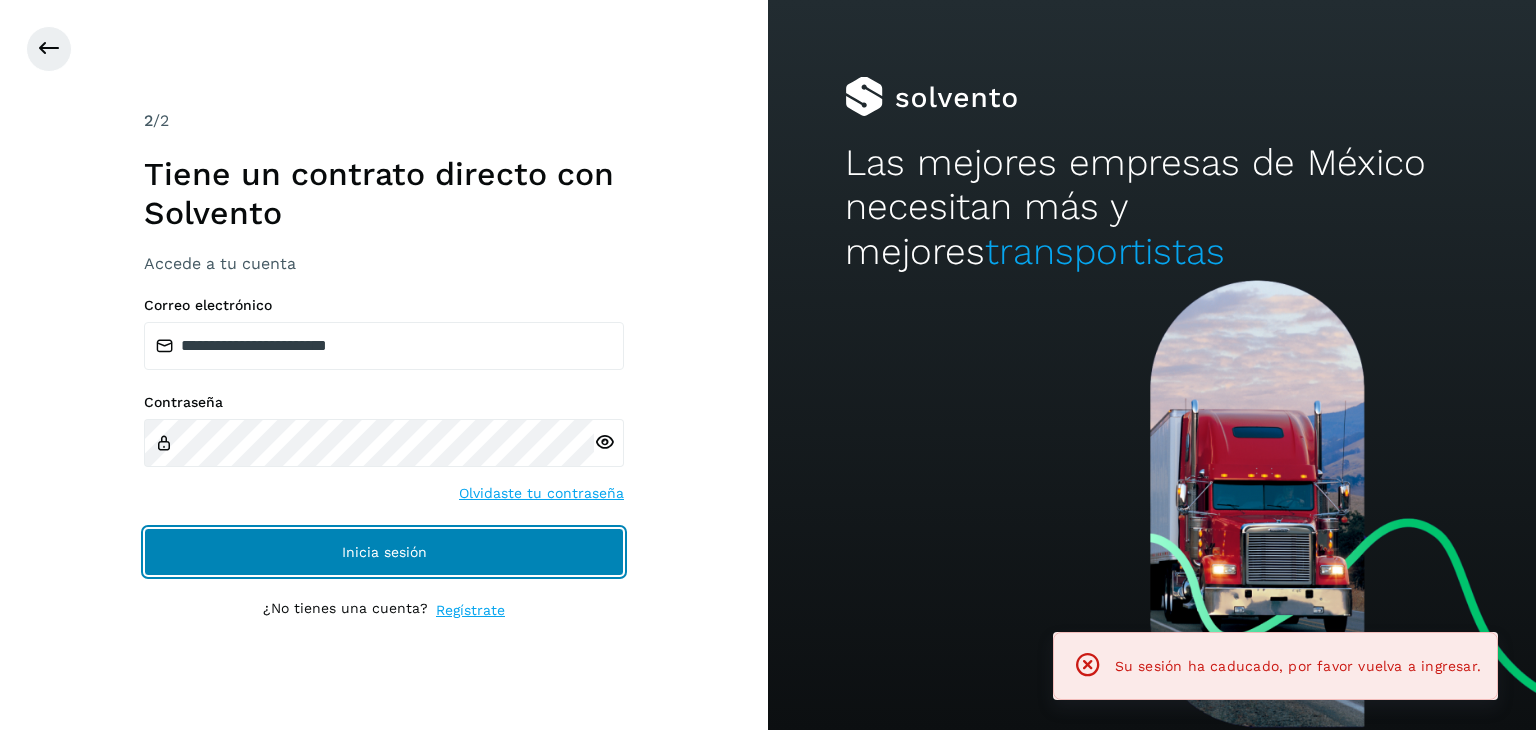 click on "Inicia sesión" at bounding box center (384, 552) 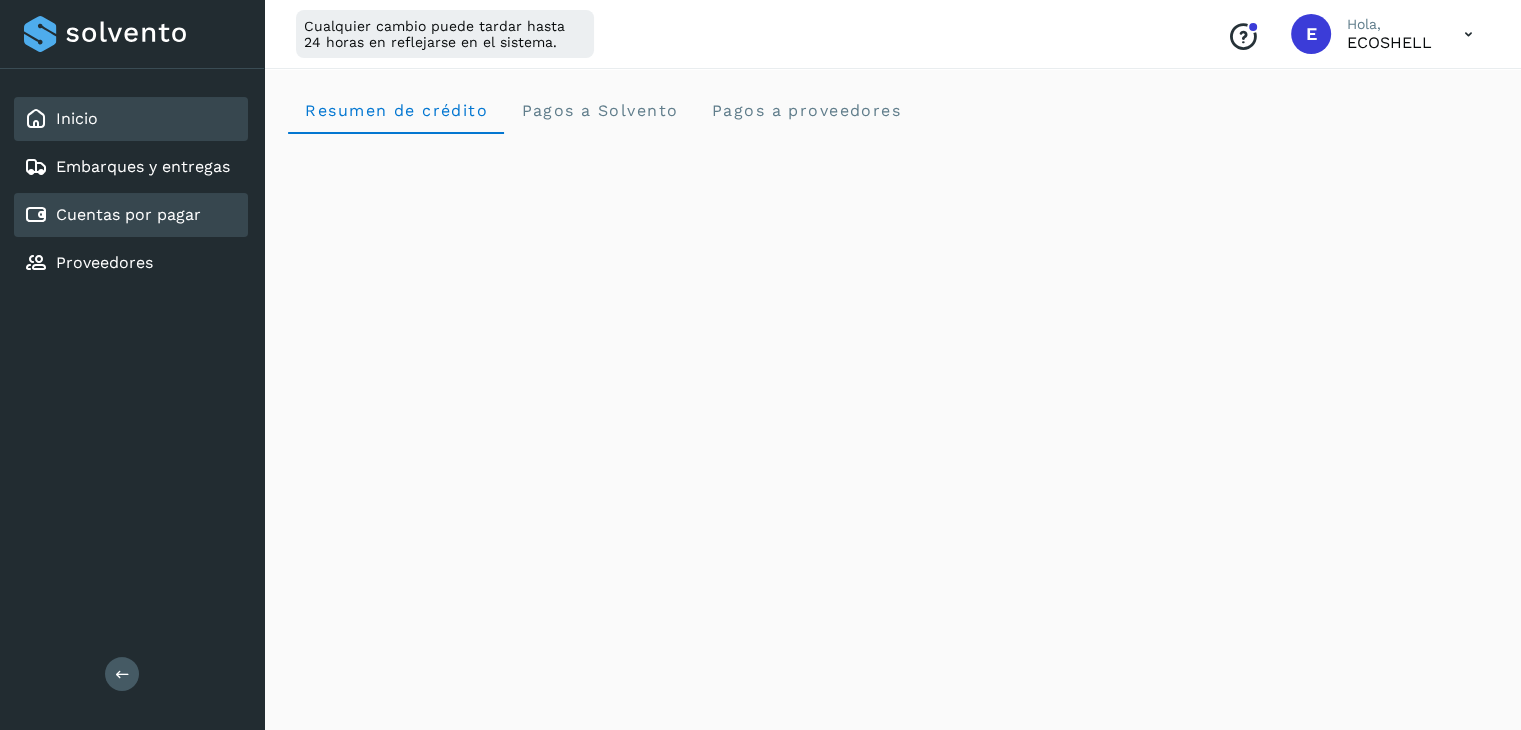 click on "Cuentas por pagar" at bounding box center [128, 214] 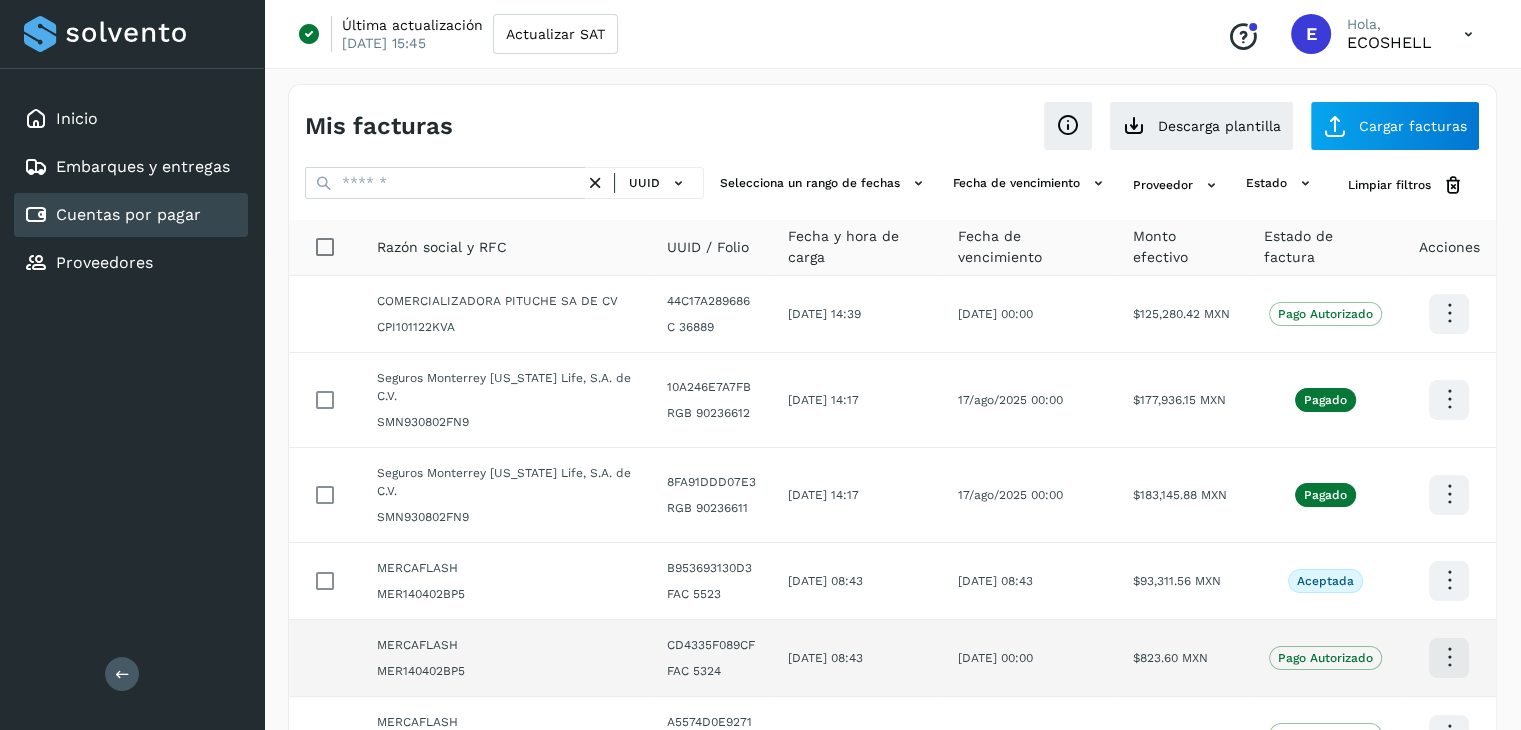 scroll, scrollTop: 0, scrollLeft: 0, axis: both 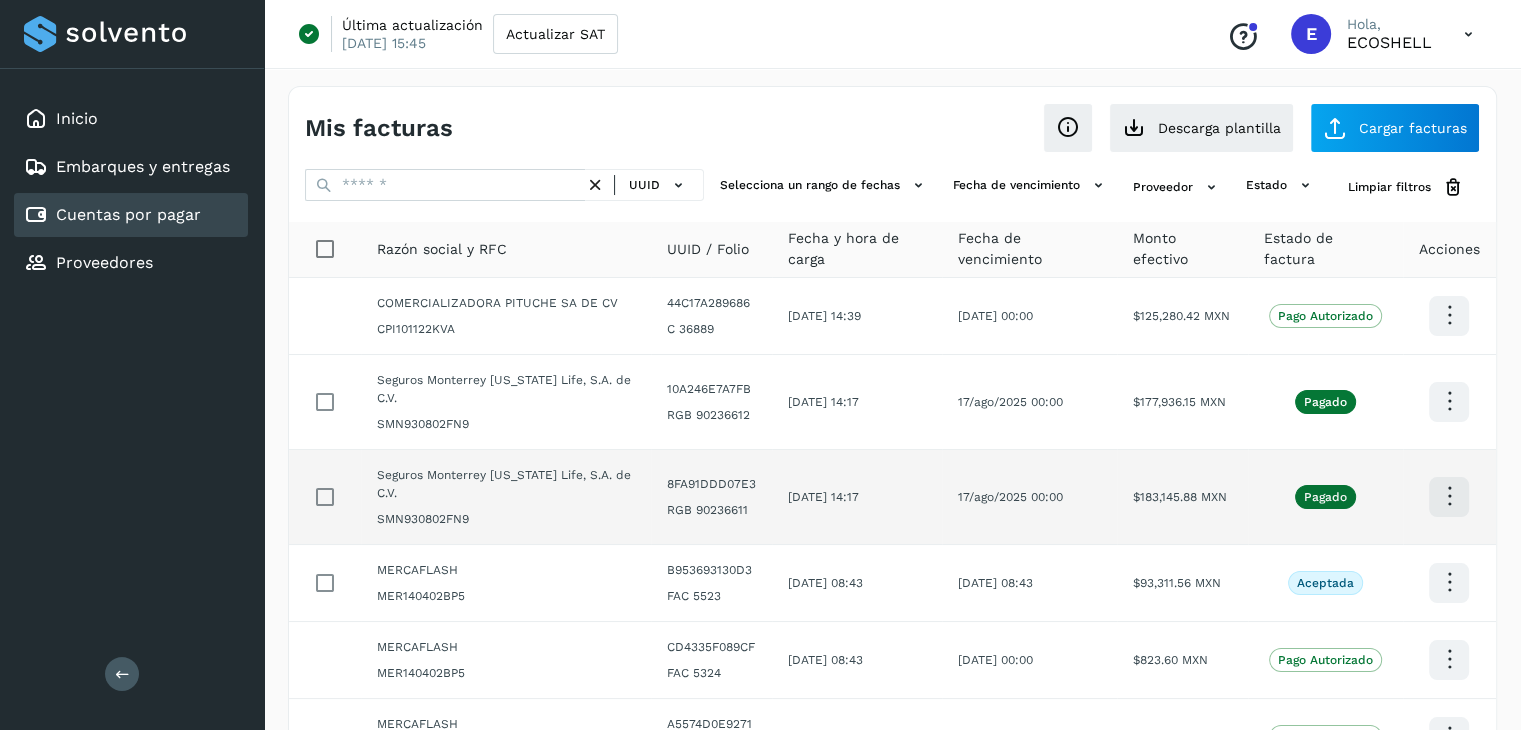click at bounding box center (1449, 315) 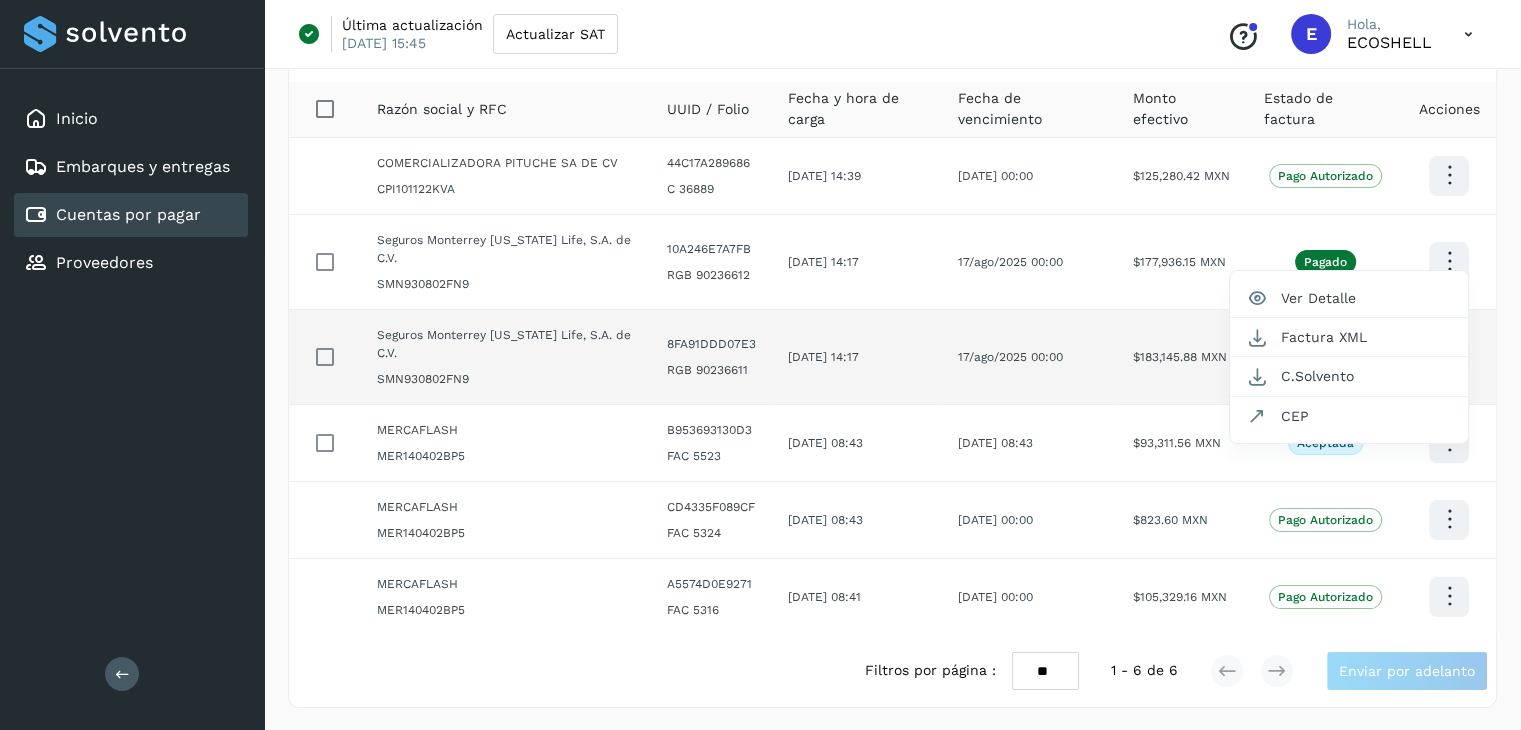 scroll, scrollTop: 0, scrollLeft: 0, axis: both 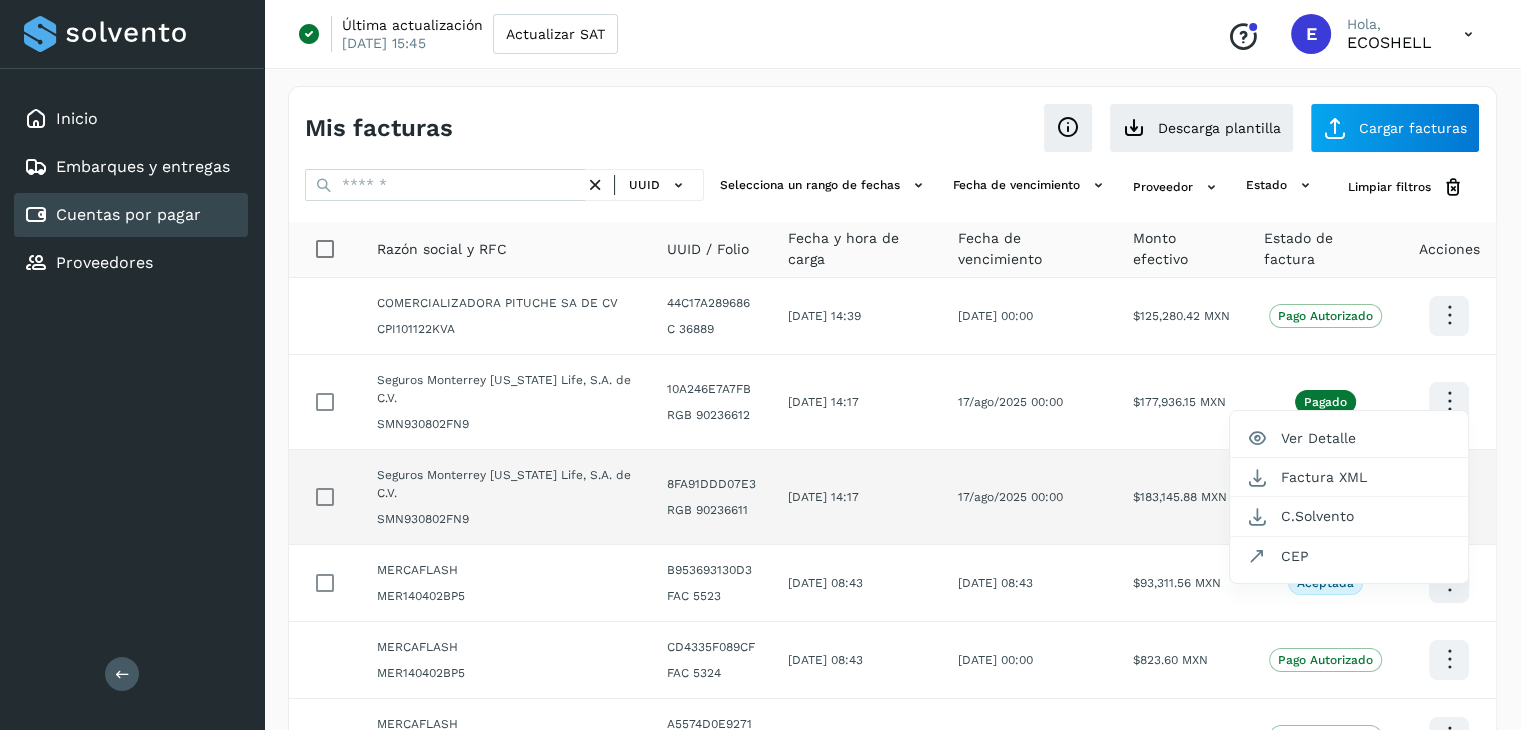 click at bounding box center (760, 365) 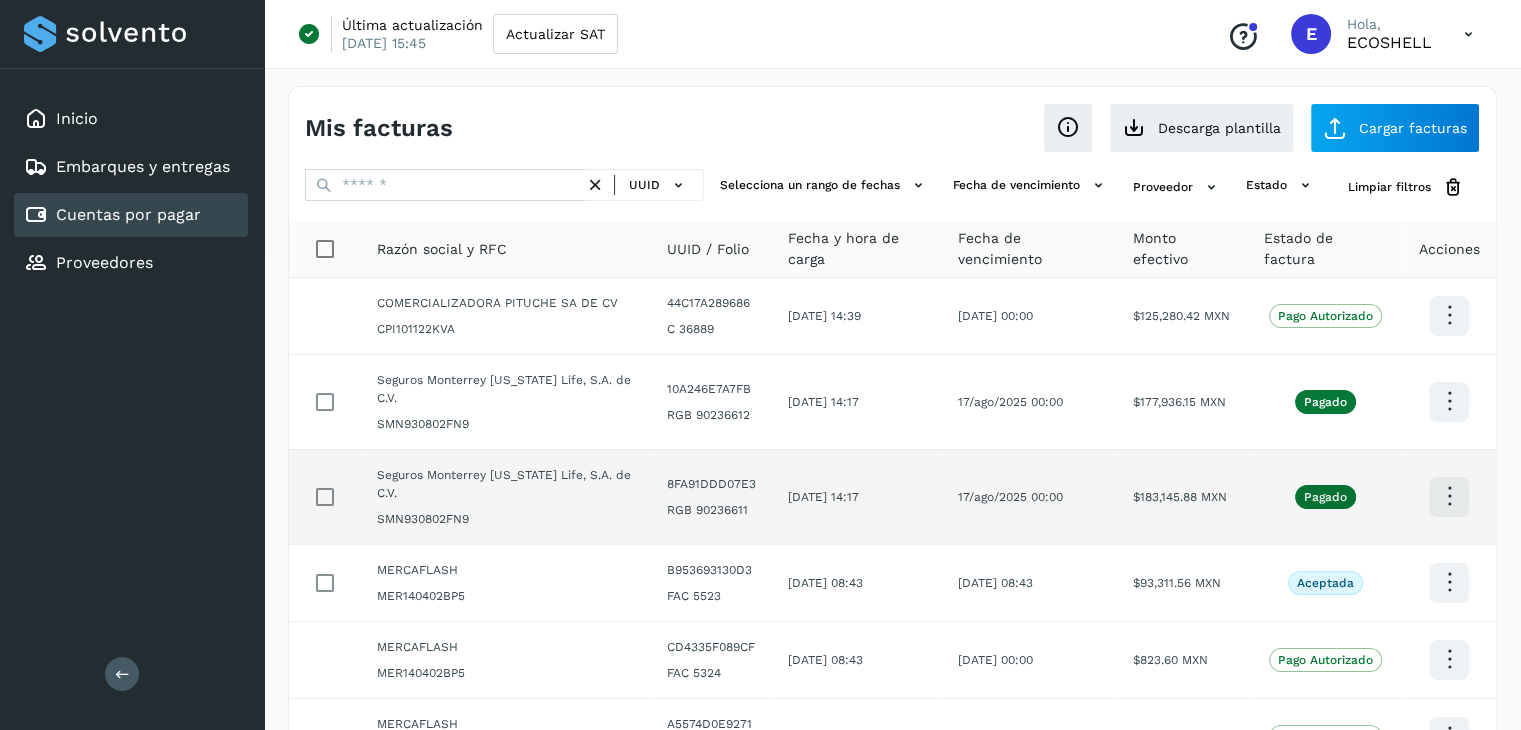 click on "Última actualización [DATE] 15:45 Actualizar SAT
Conoce nuestros beneficios
E Hola, ECOSHELL" at bounding box center (892, 34) 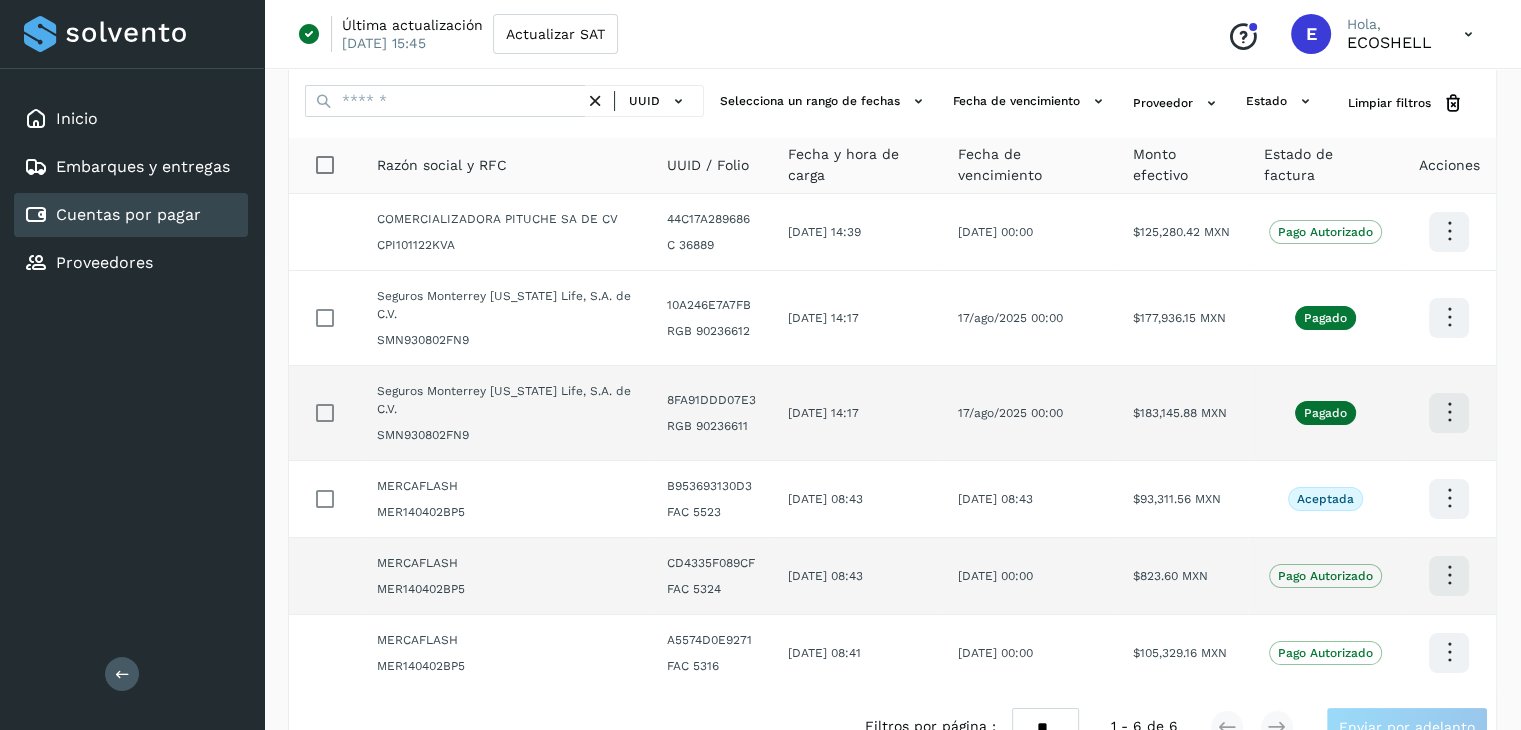 scroll, scrollTop: 0, scrollLeft: 0, axis: both 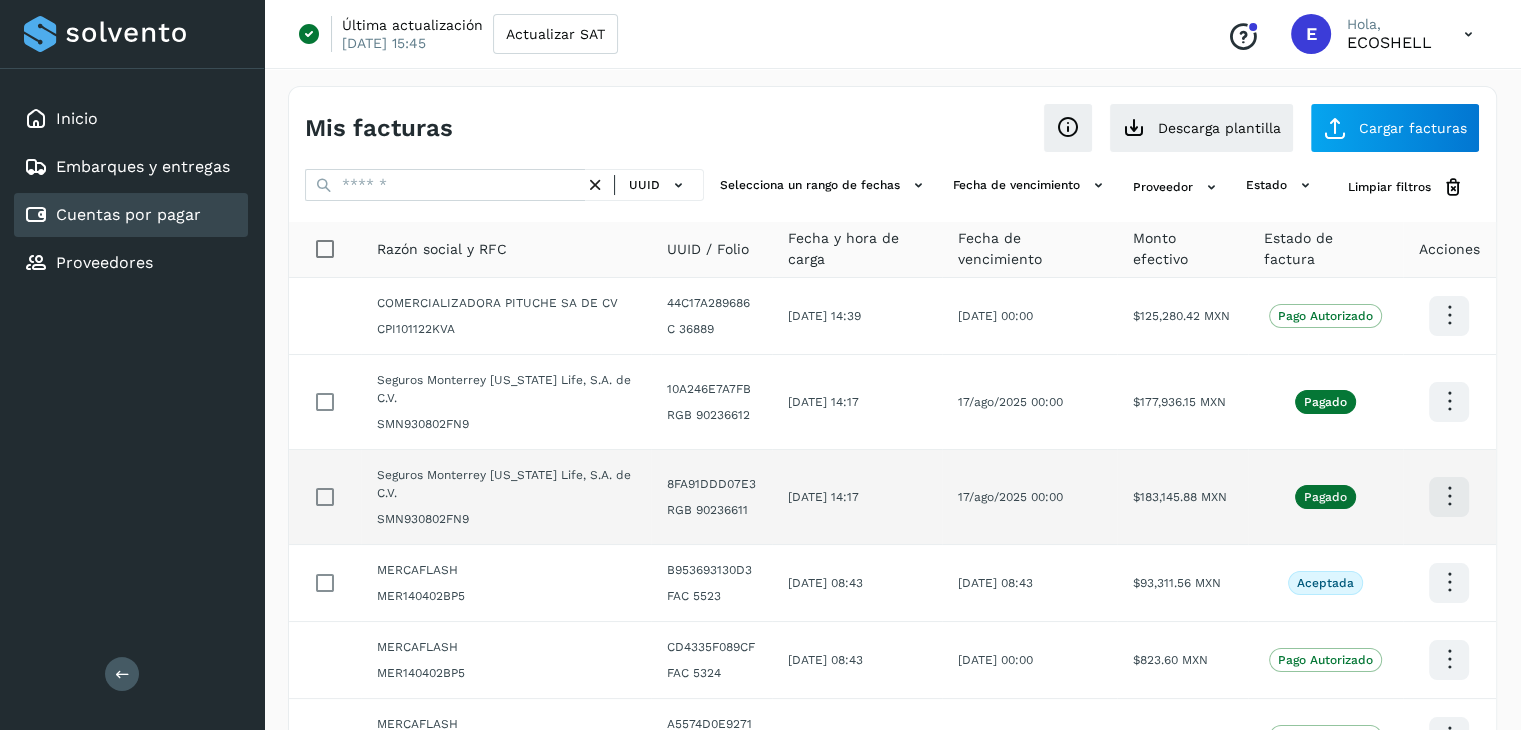 click at bounding box center [1468, 34] 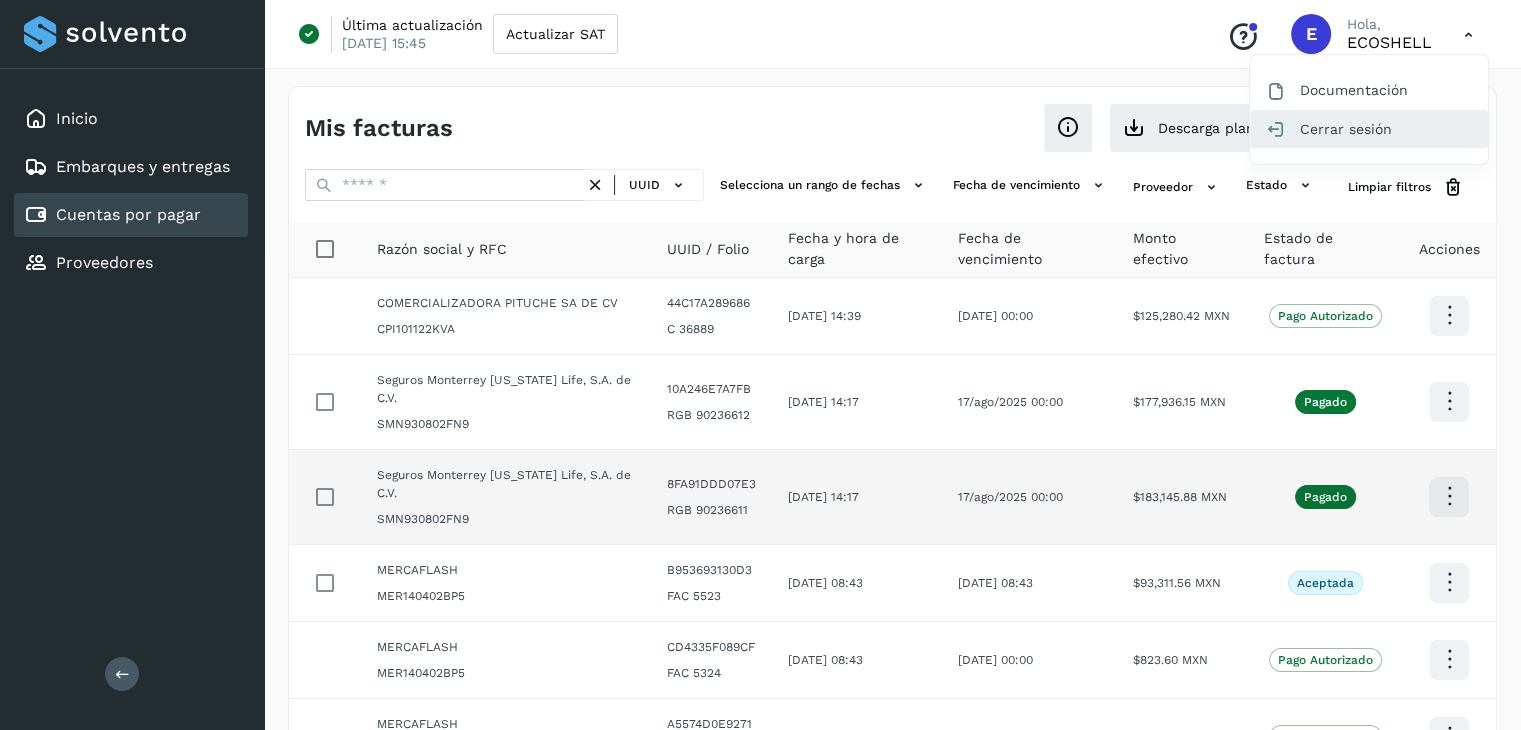 click on "Cerrar sesión" 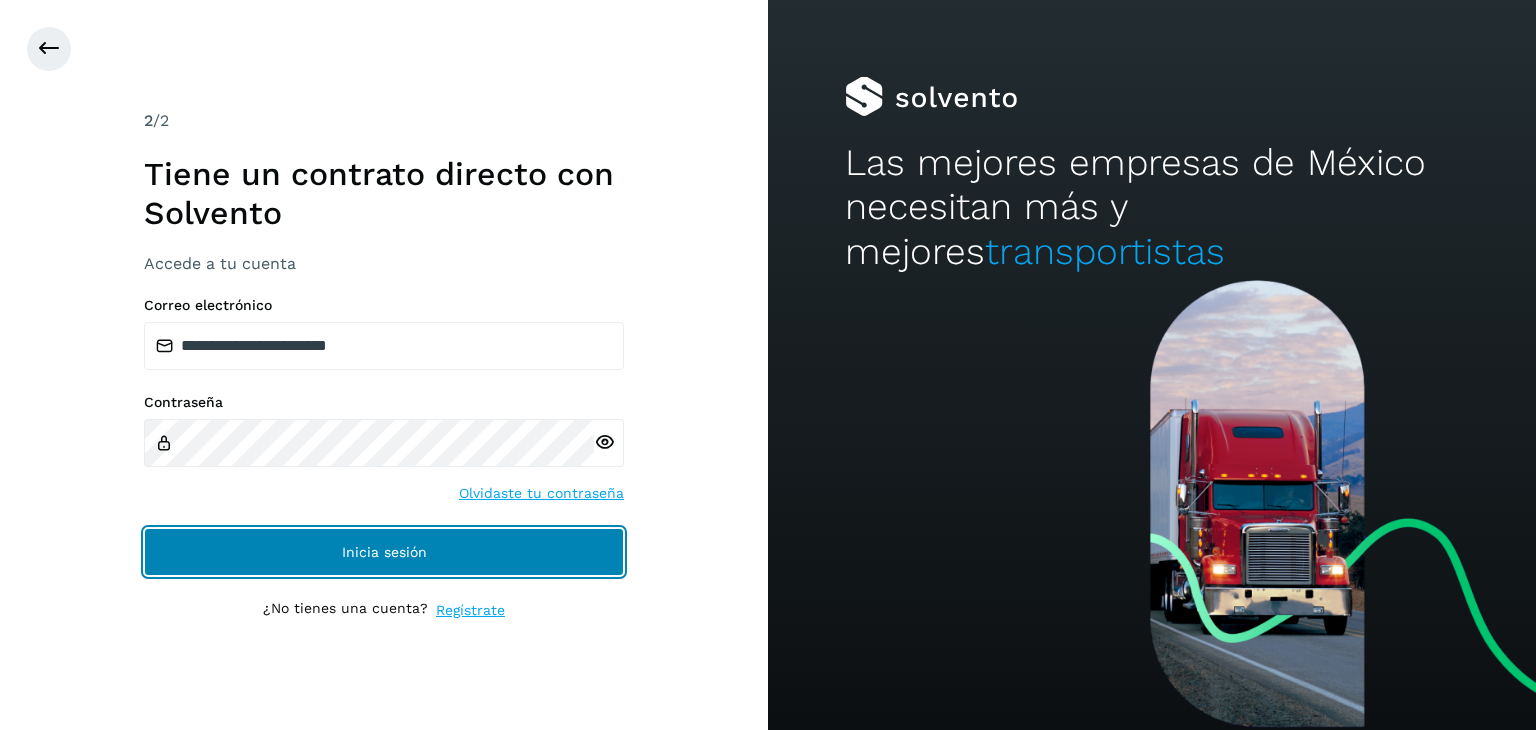 click on "Inicia sesión" at bounding box center [384, 552] 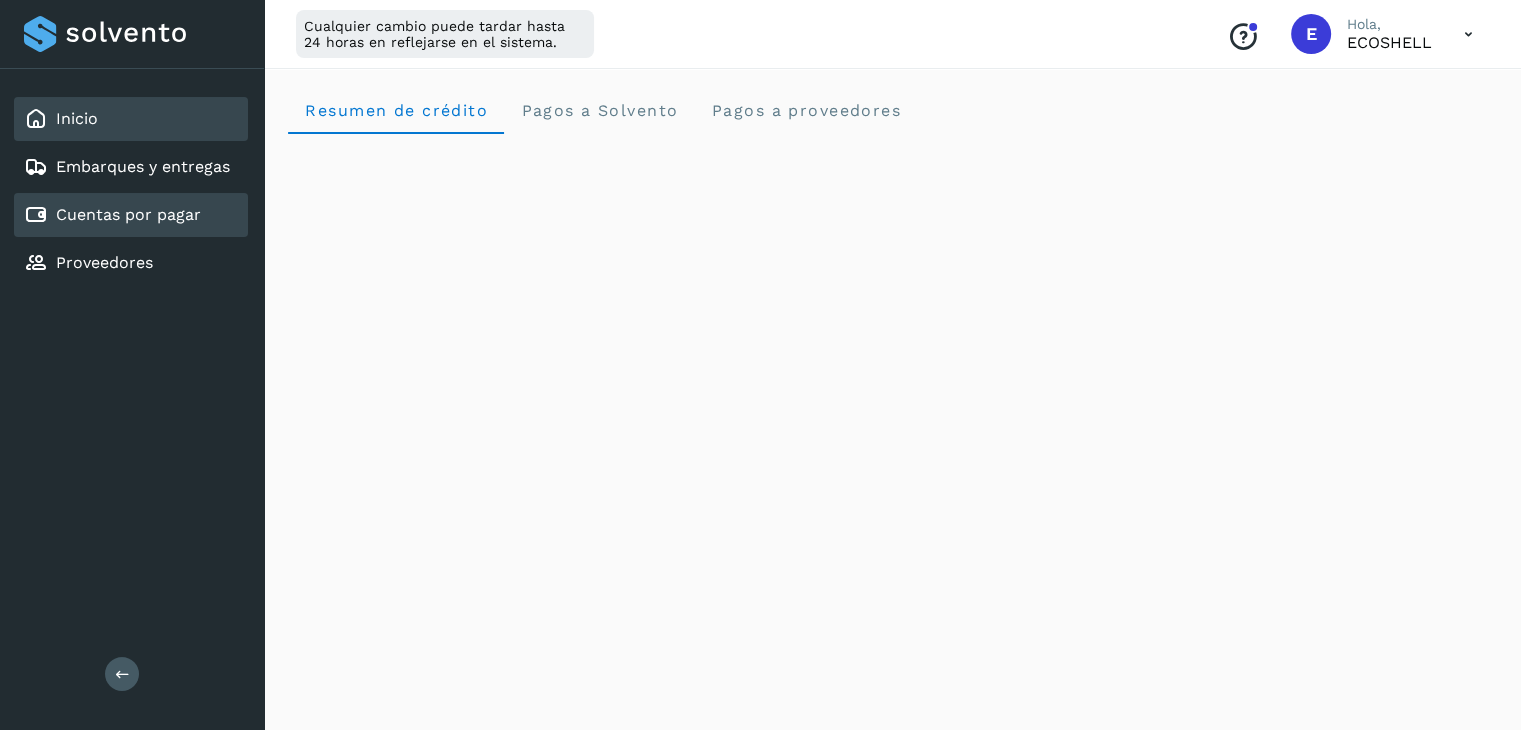 click on "Cuentas por pagar" at bounding box center [128, 214] 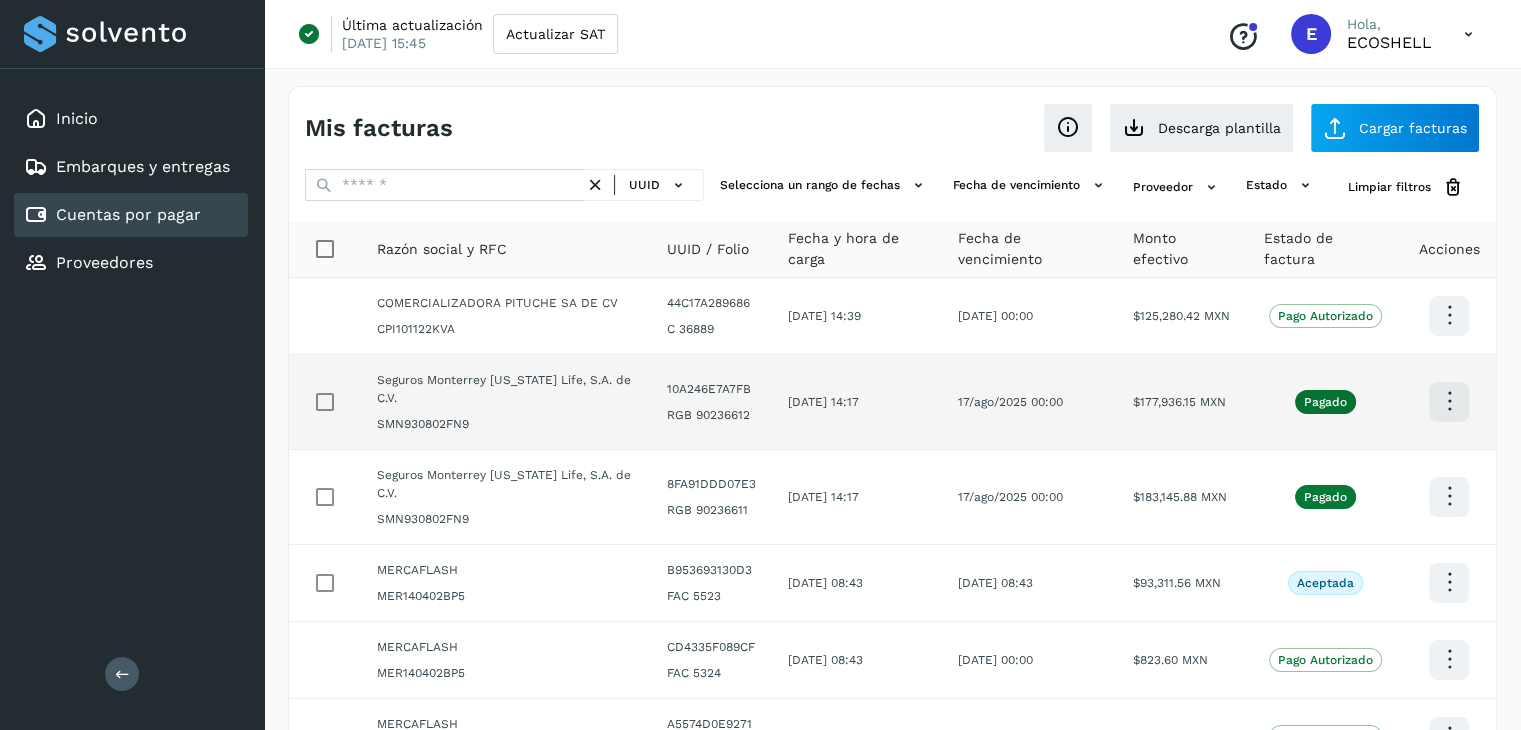 click at bounding box center (1449, 315) 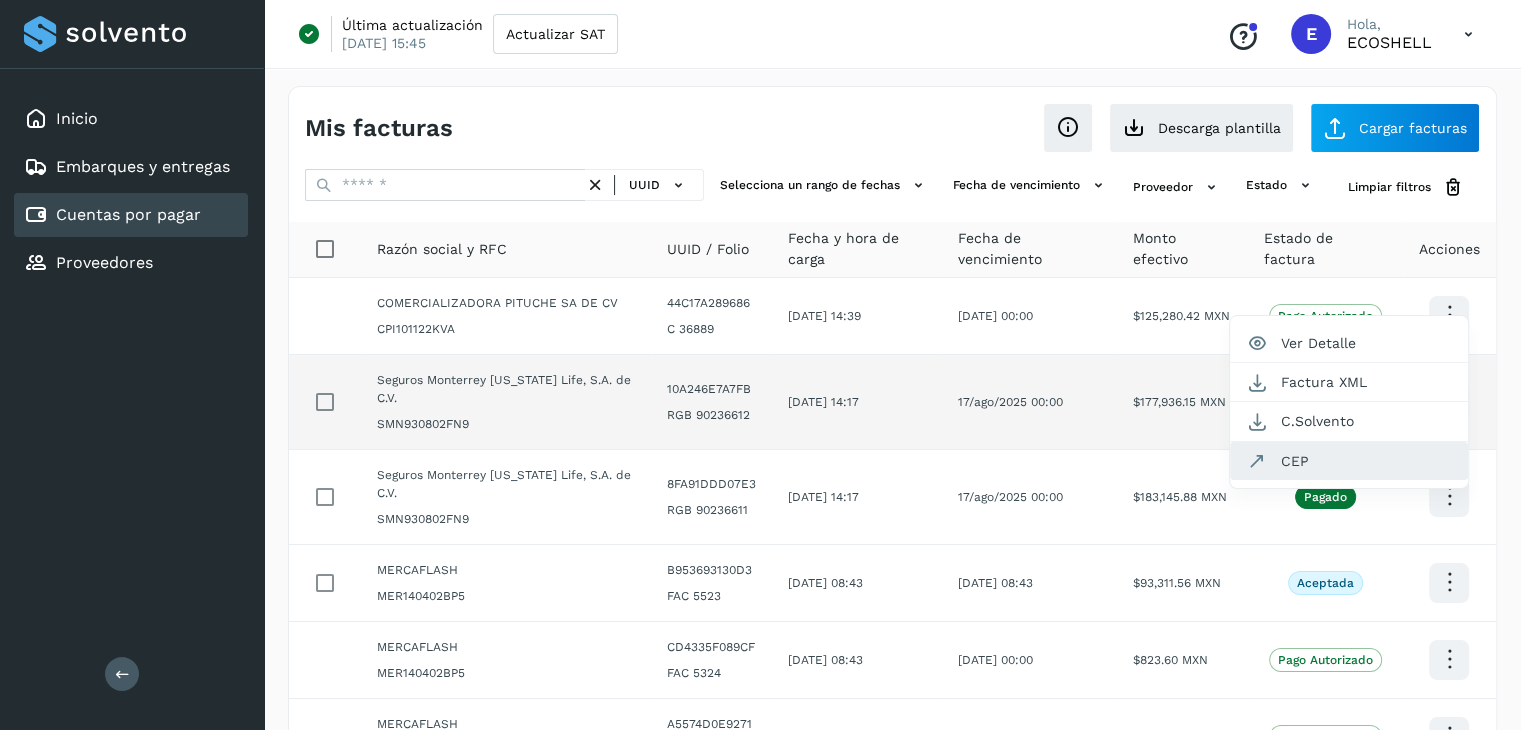 click on "CEP" 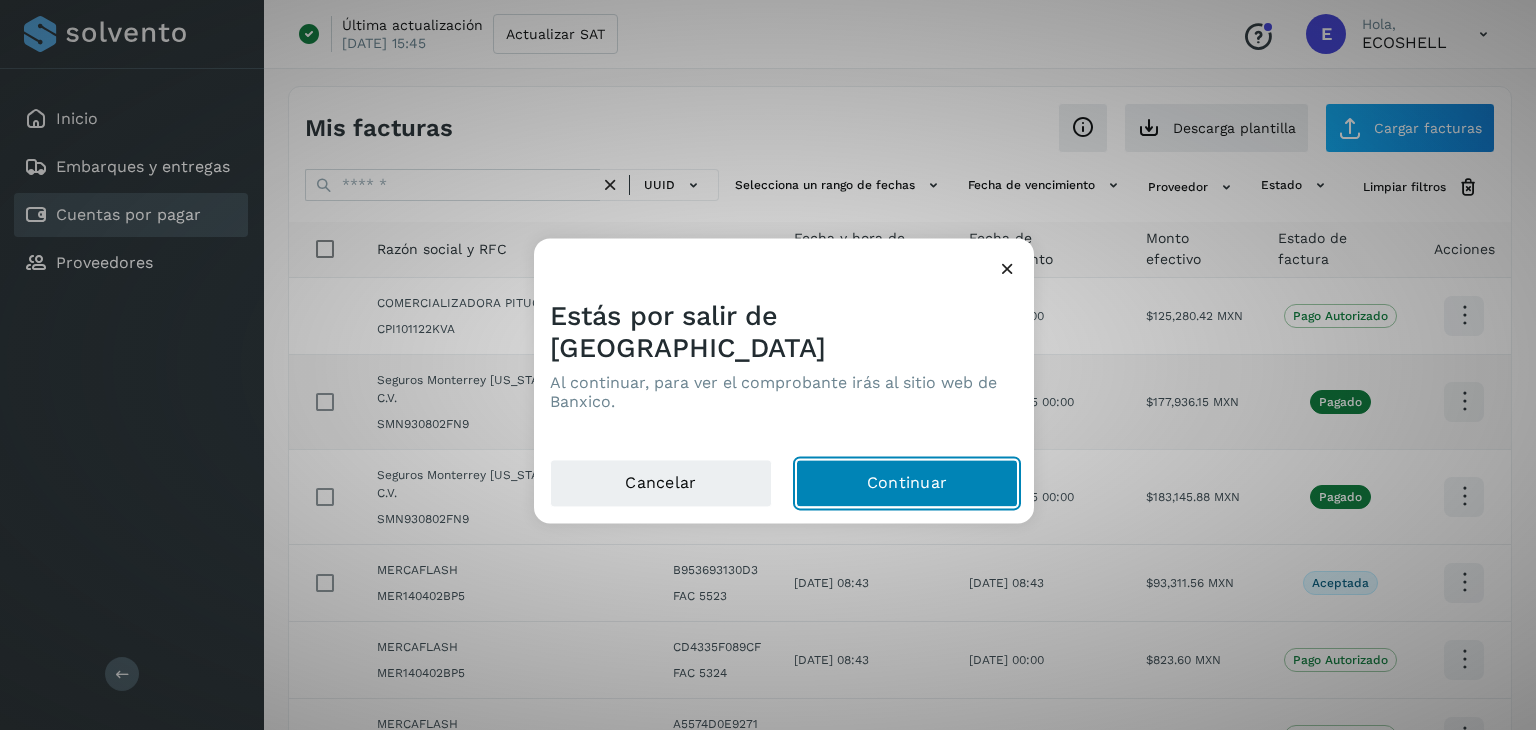 click on "Continuar" 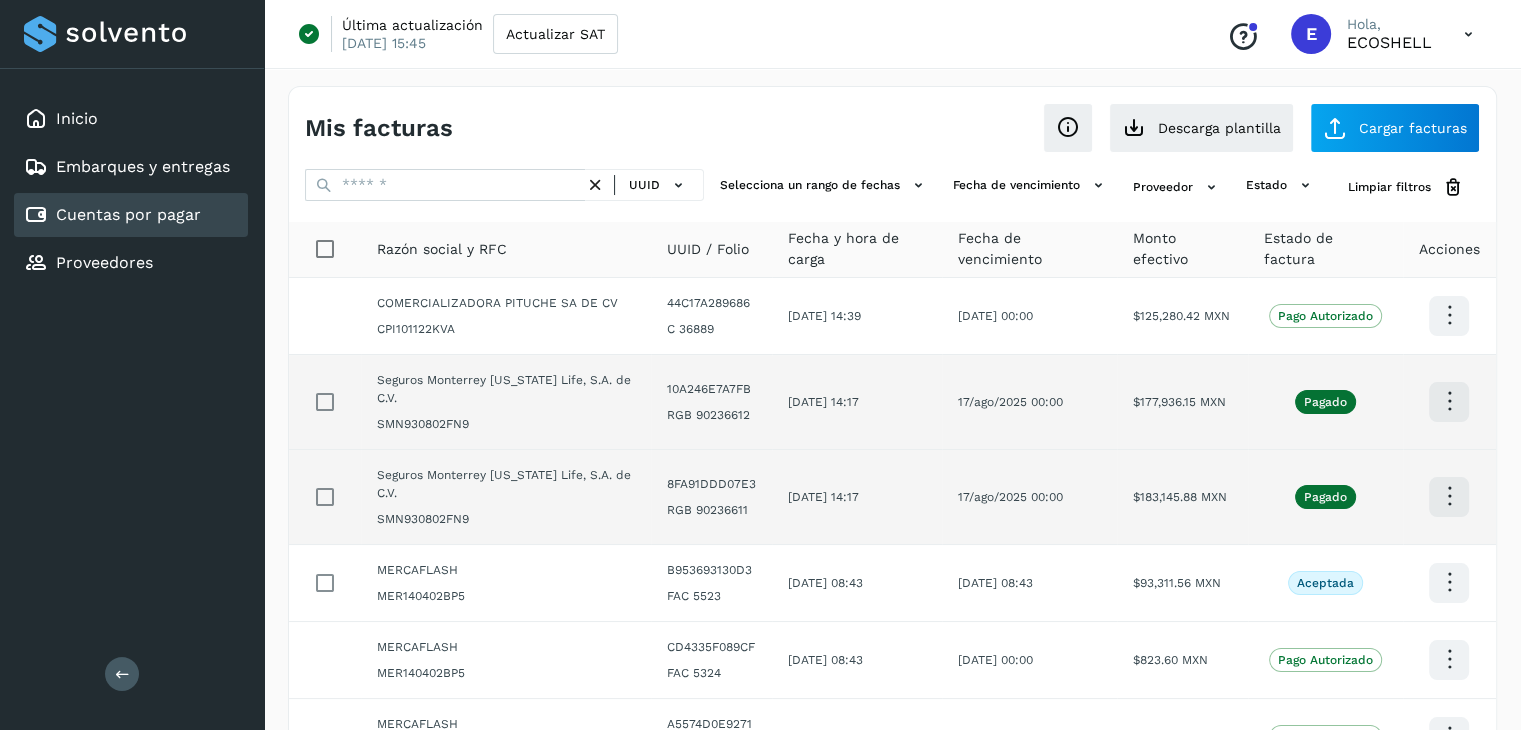 click at bounding box center [1449, 315] 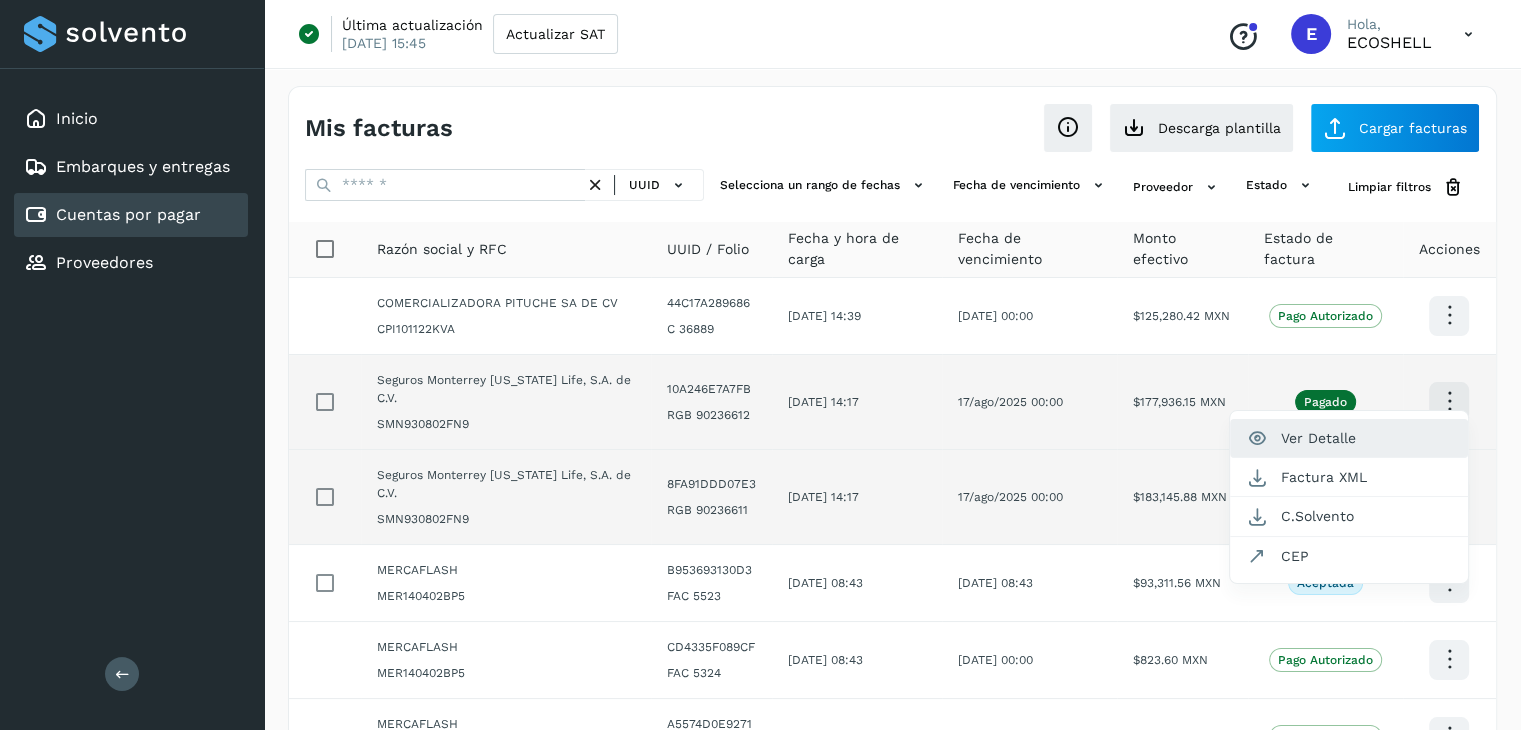 click on "Ver Detalle" 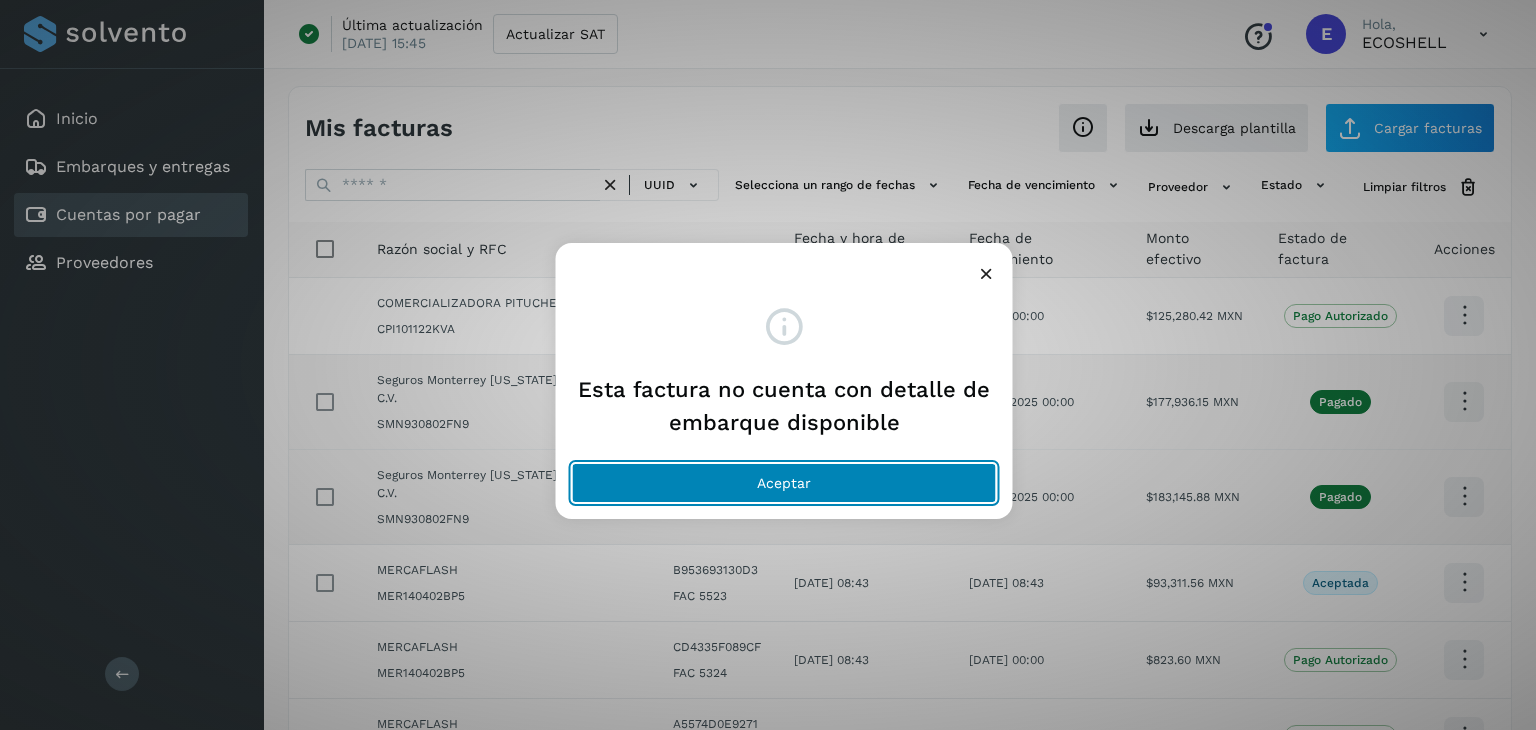 click on "Aceptar" at bounding box center [784, 483] 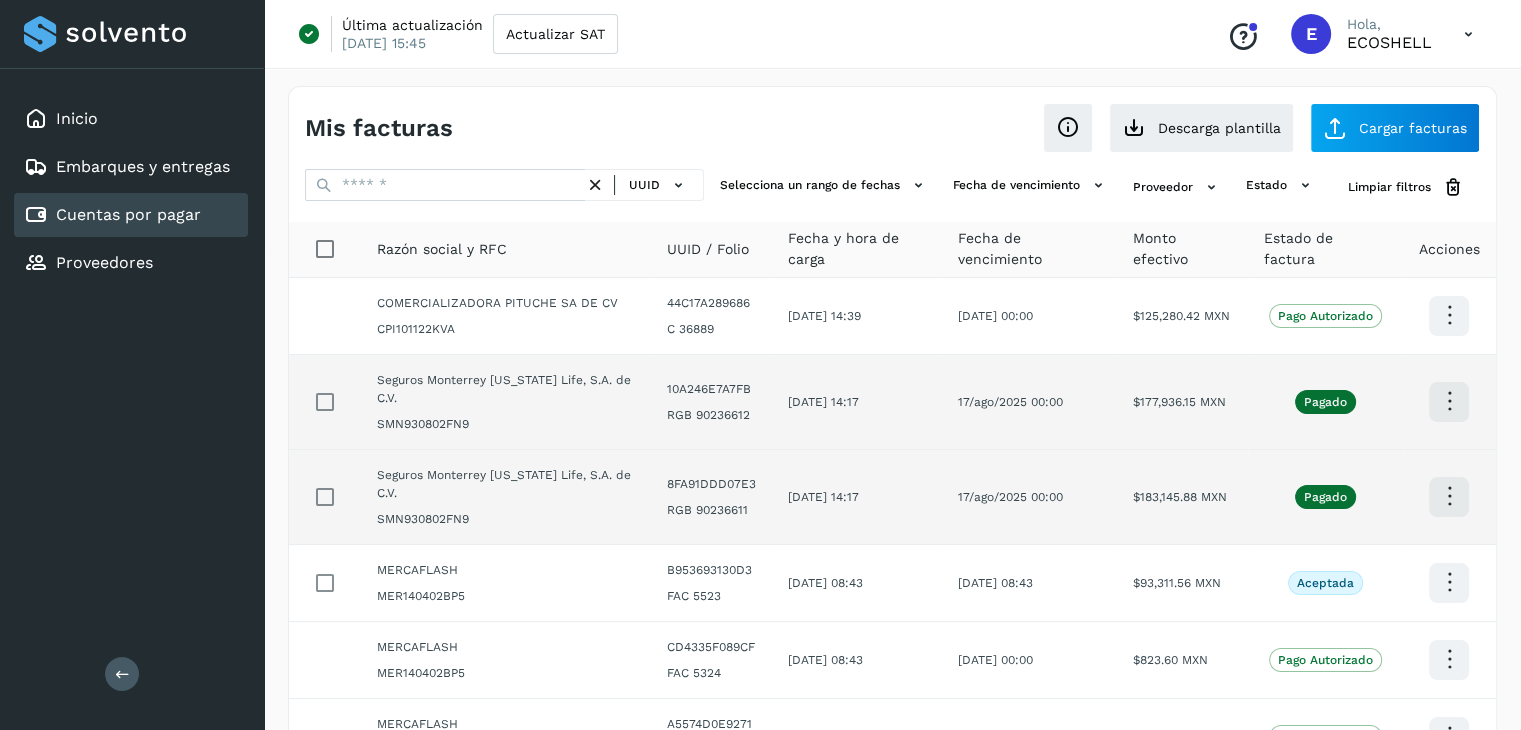 click at bounding box center (1449, 315) 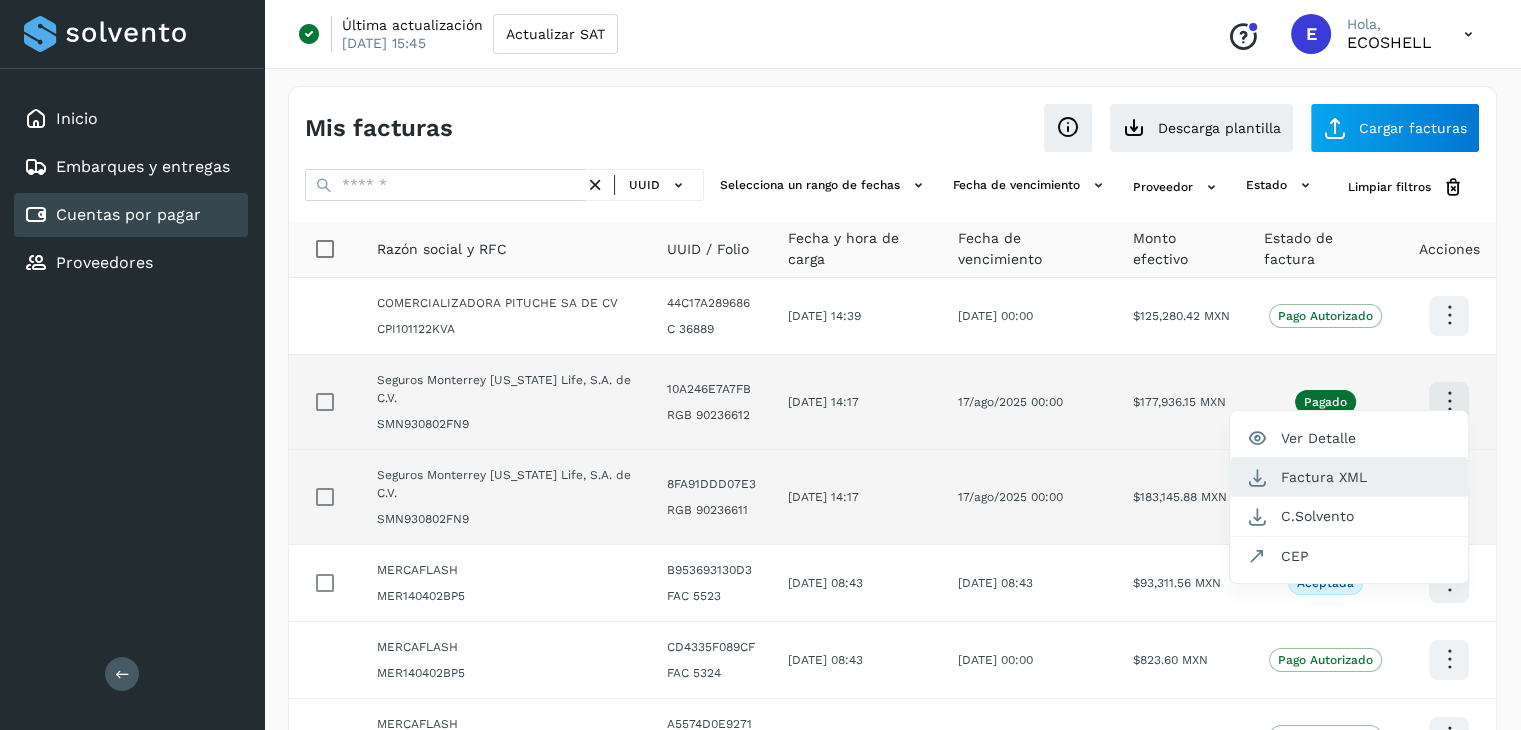 click on "Factura XML" 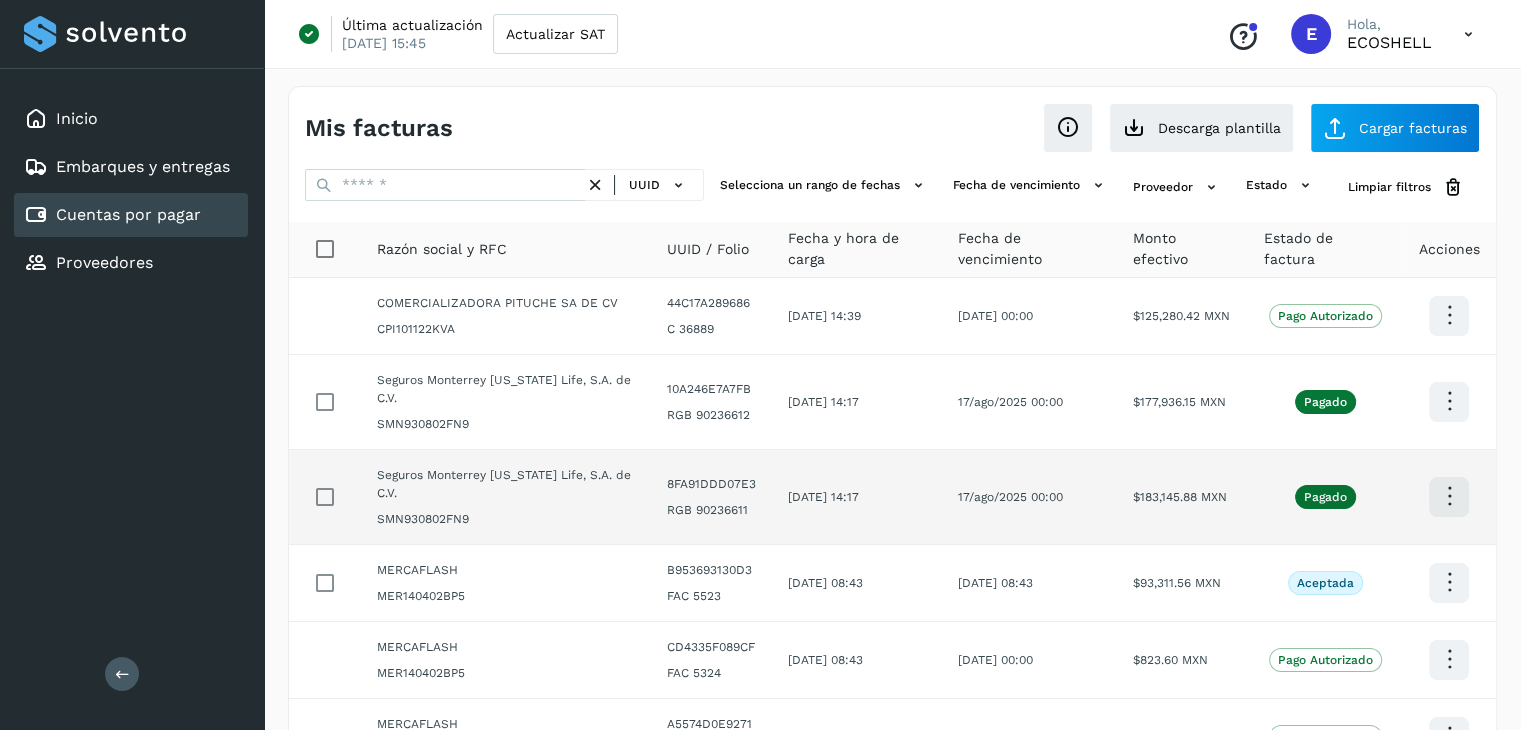 click at bounding box center [1449, 315] 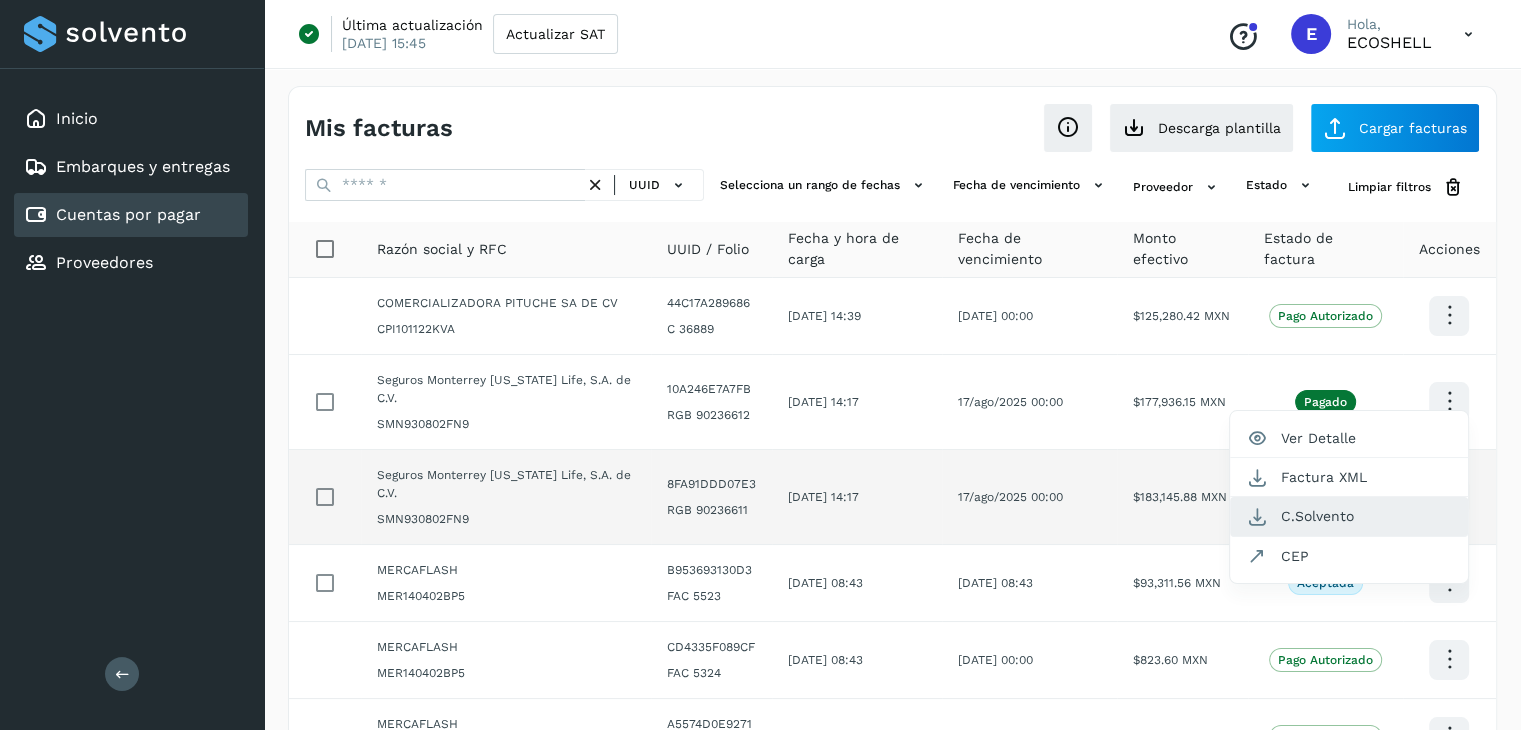 click on "C.Solvento" 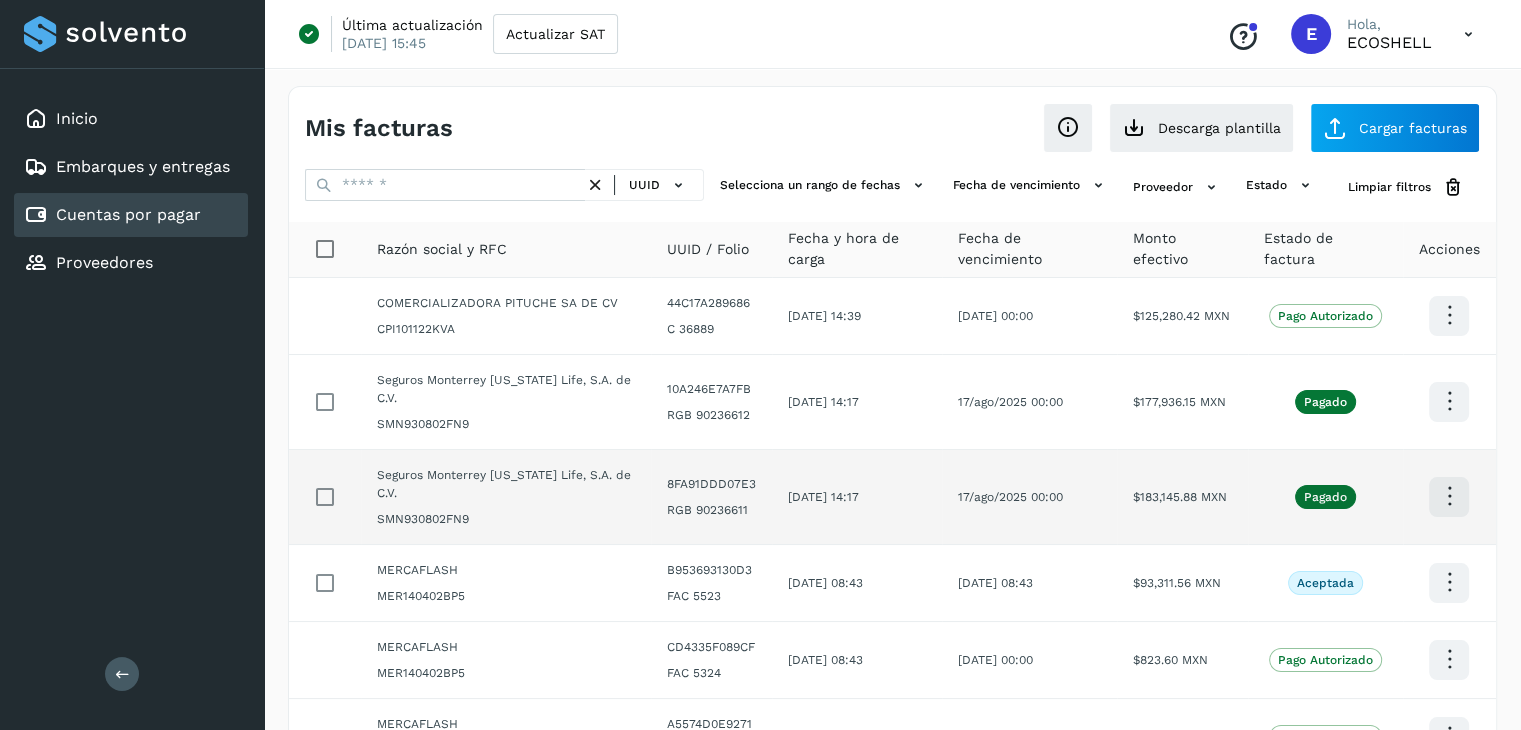 click at bounding box center [1449, 315] 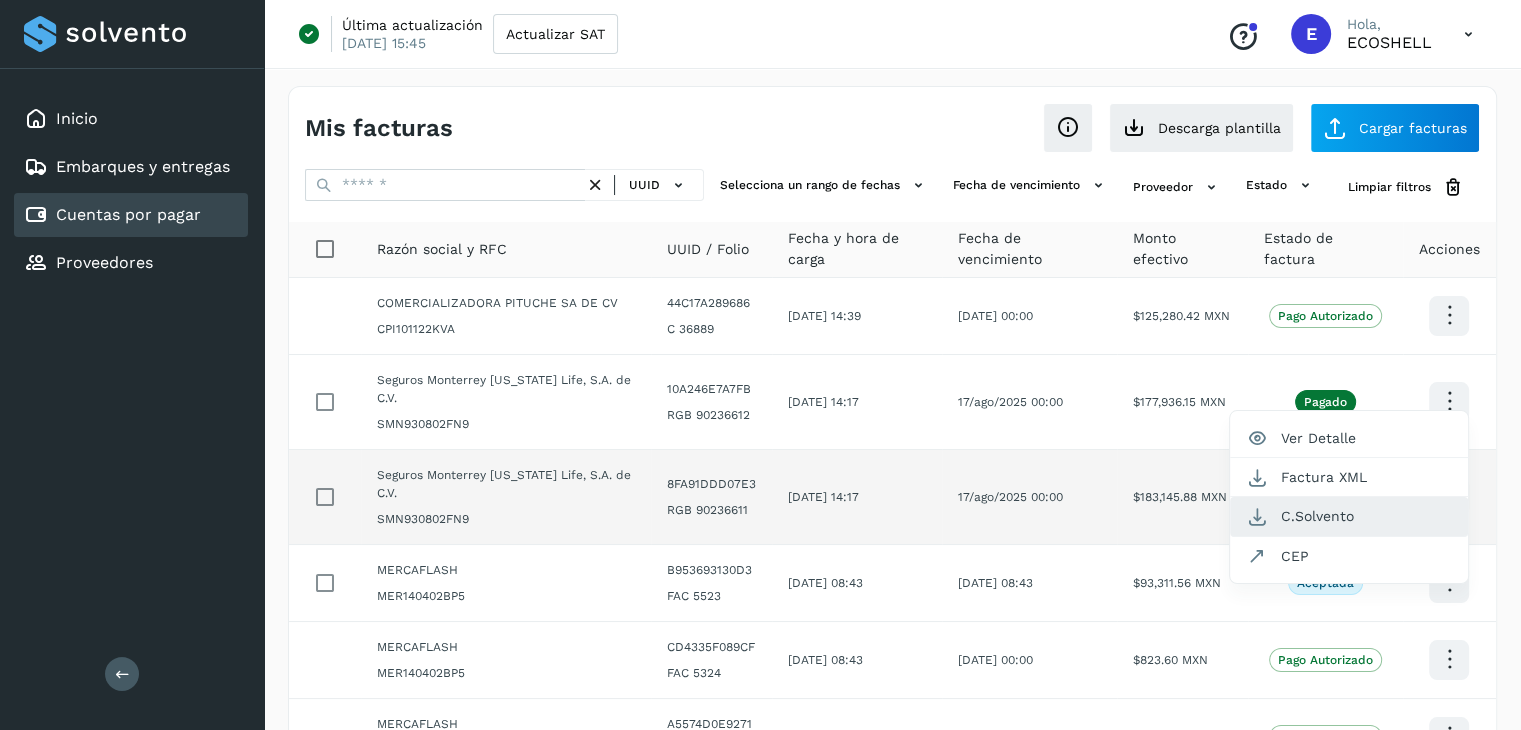 click on "C.Solvento" 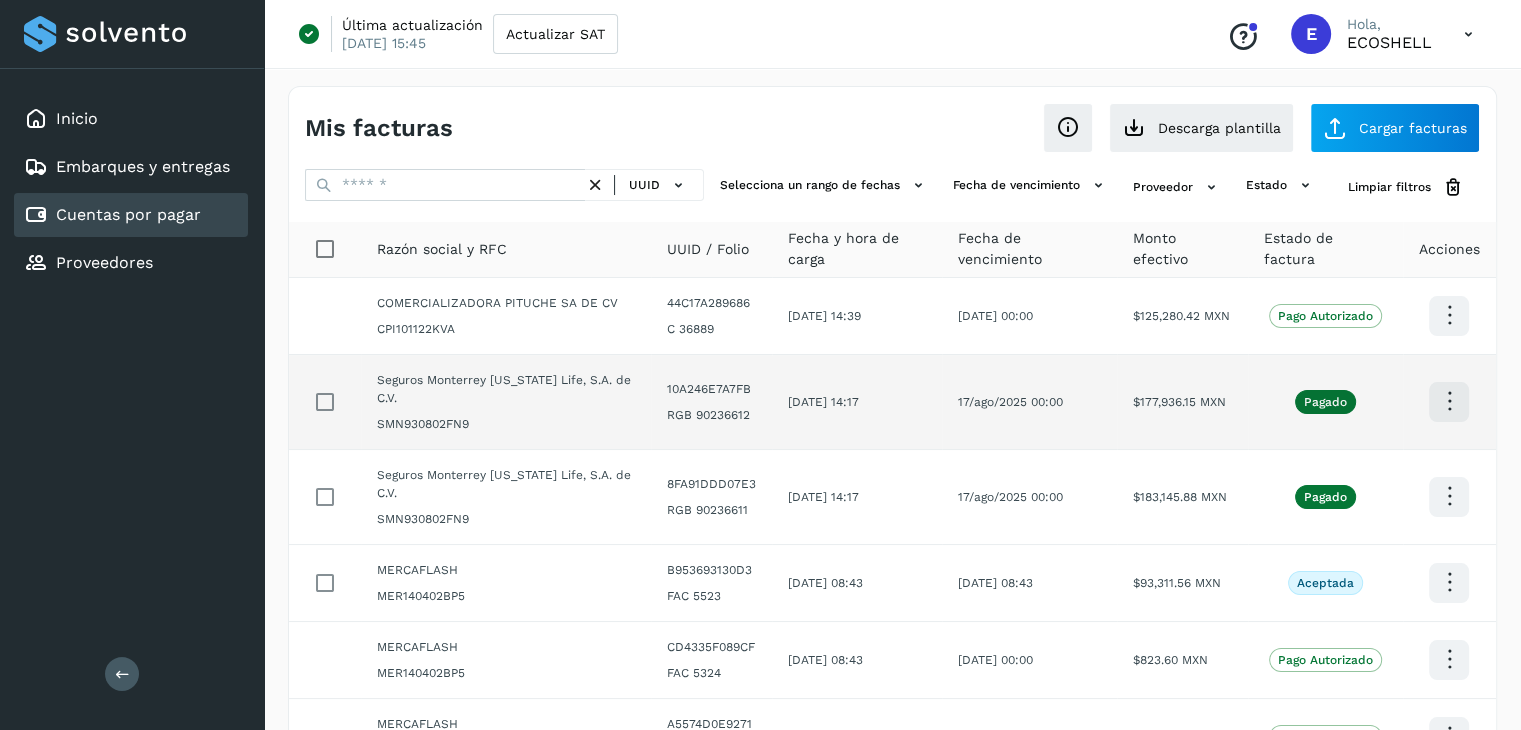 click at bounding box center [1449, 315] 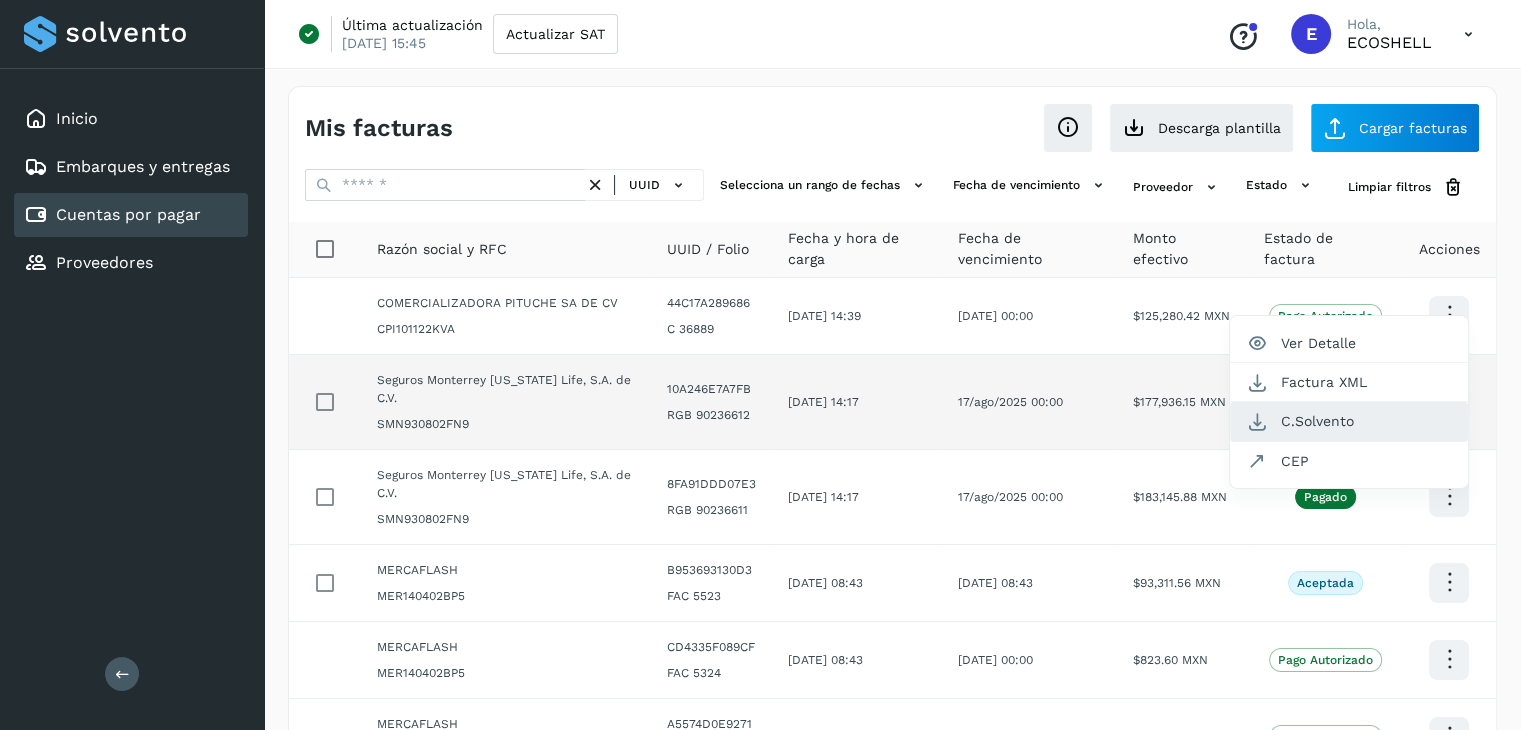 click on "C.Solvento" 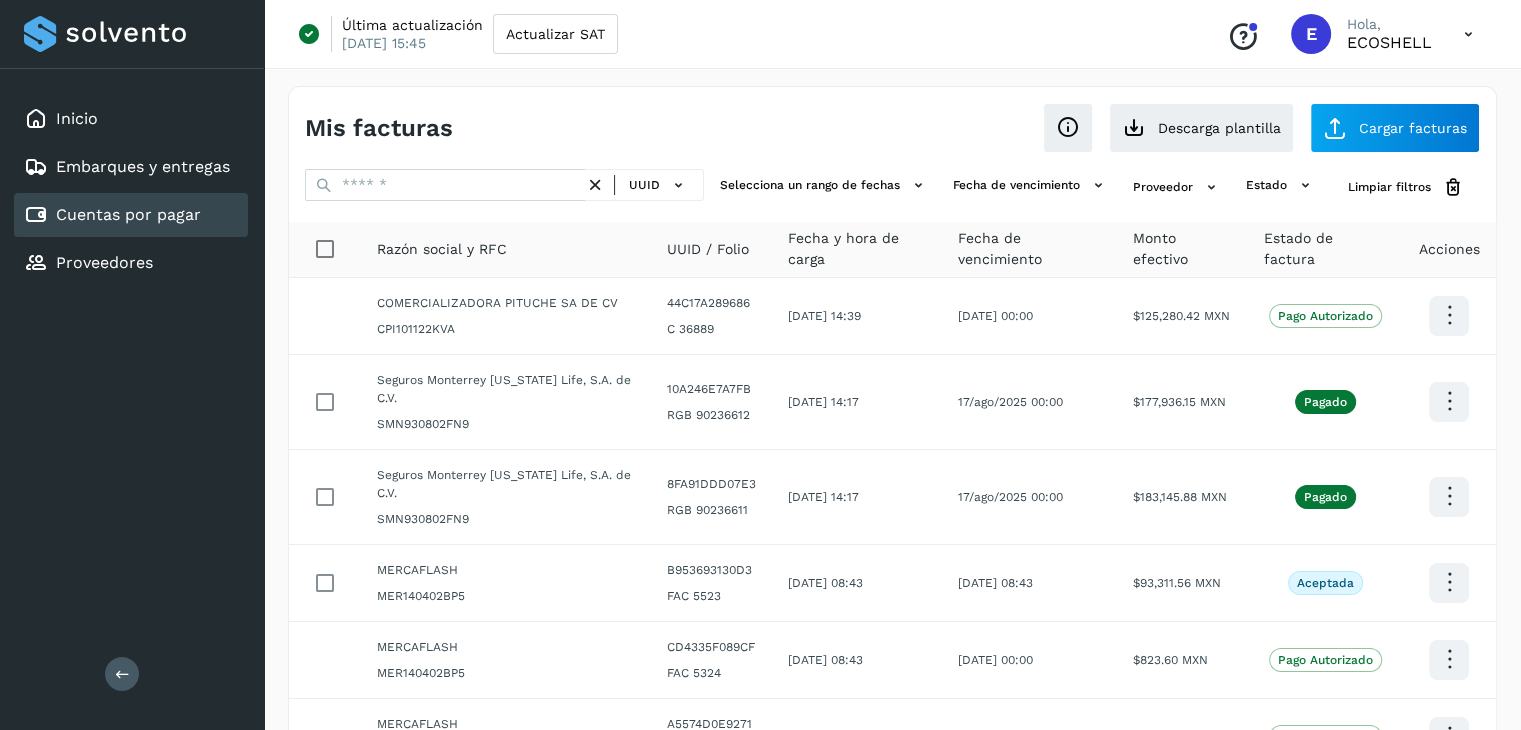 click at bounding box center [1468, 34] 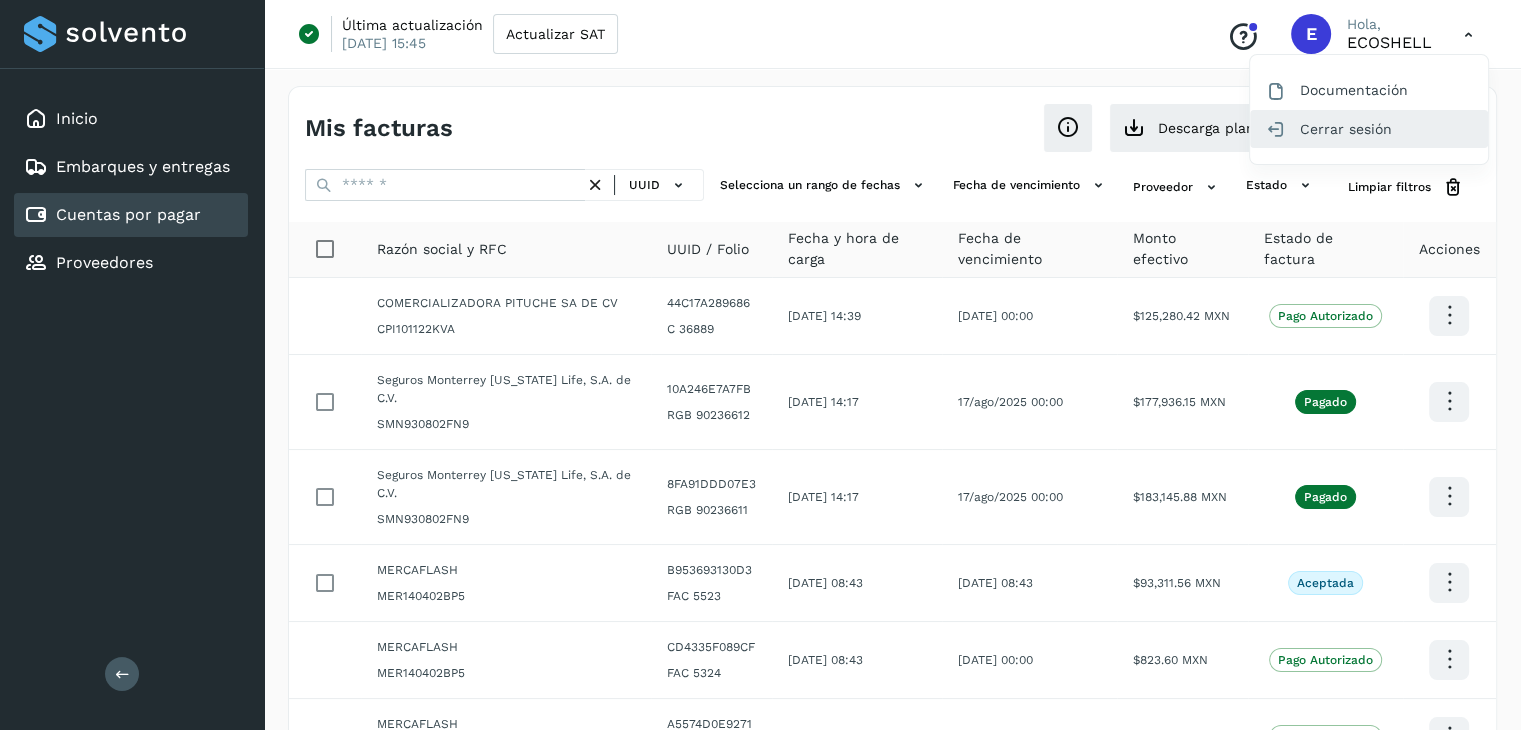 click on "Cerrar sesión" 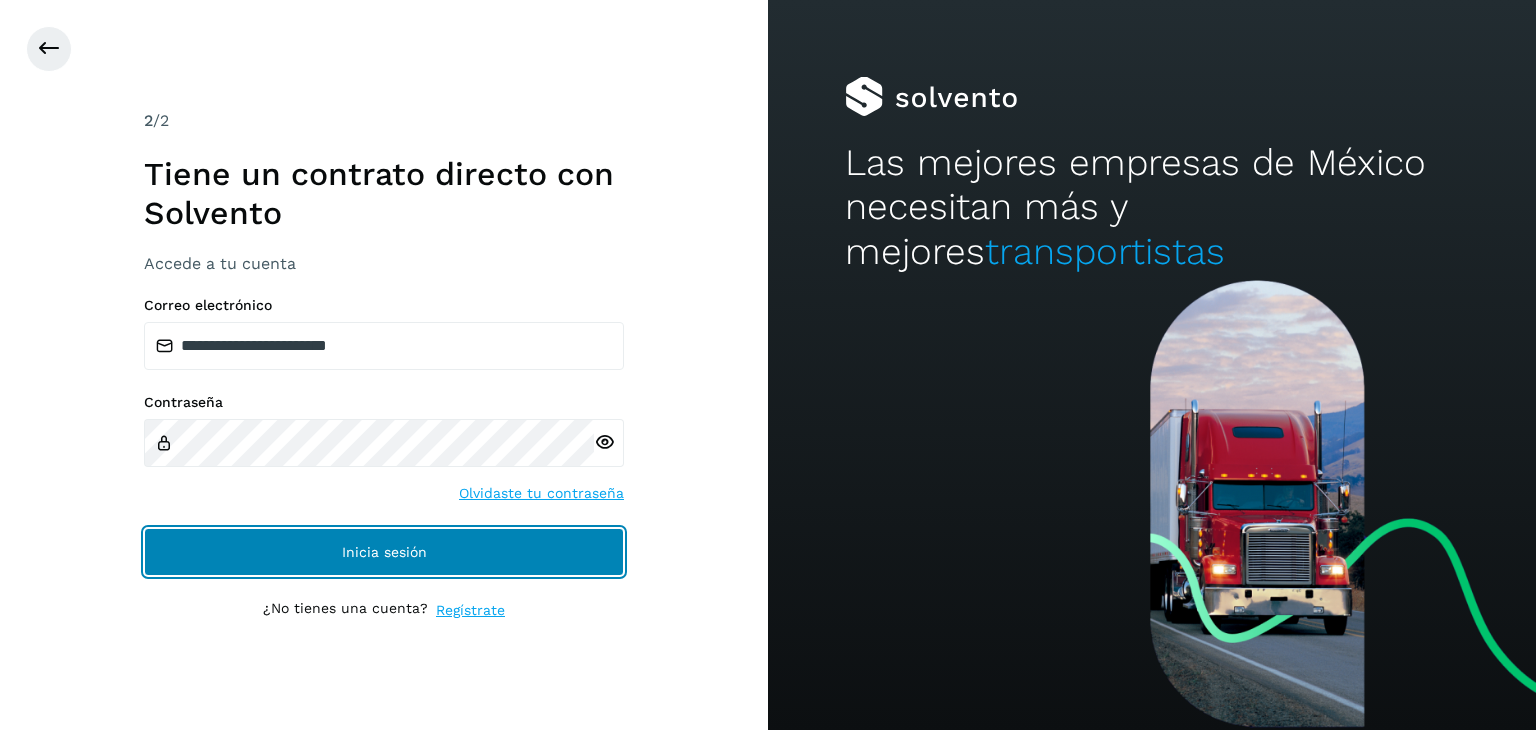click on "Inicia sesión" at bounding box center (384, 552) 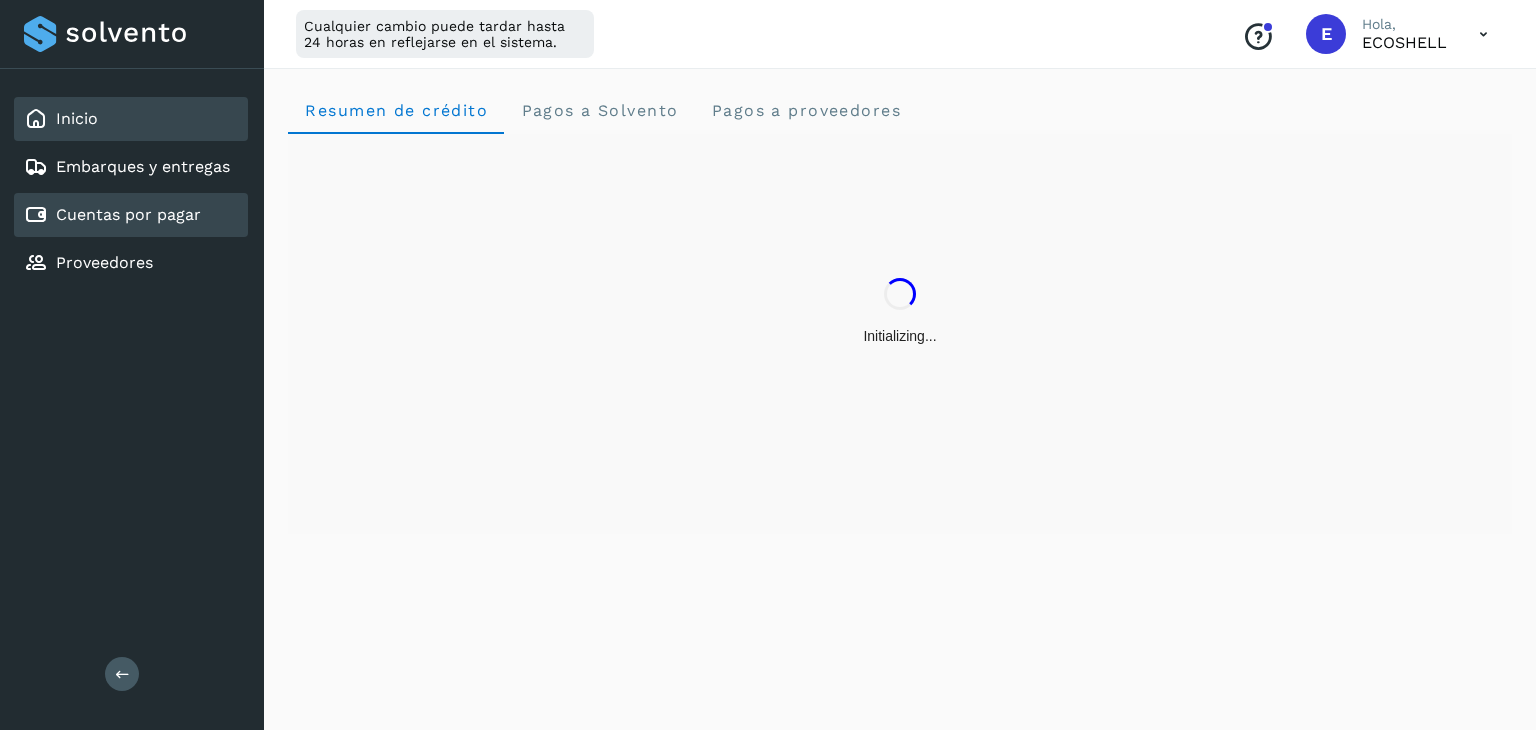 click on "Cuentas por pagar" at bounding box center (128, 214) 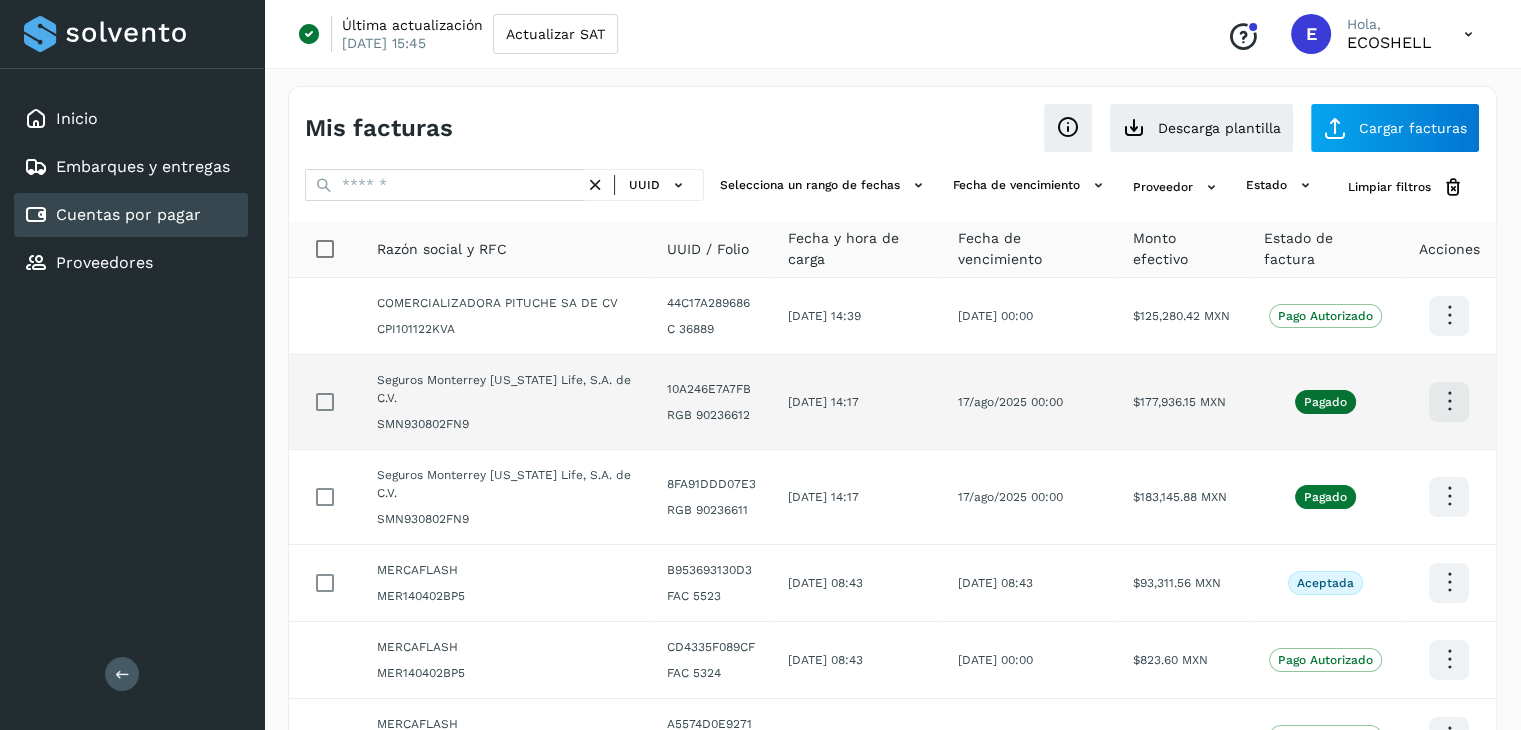 click at bounding box center [1449, 315] 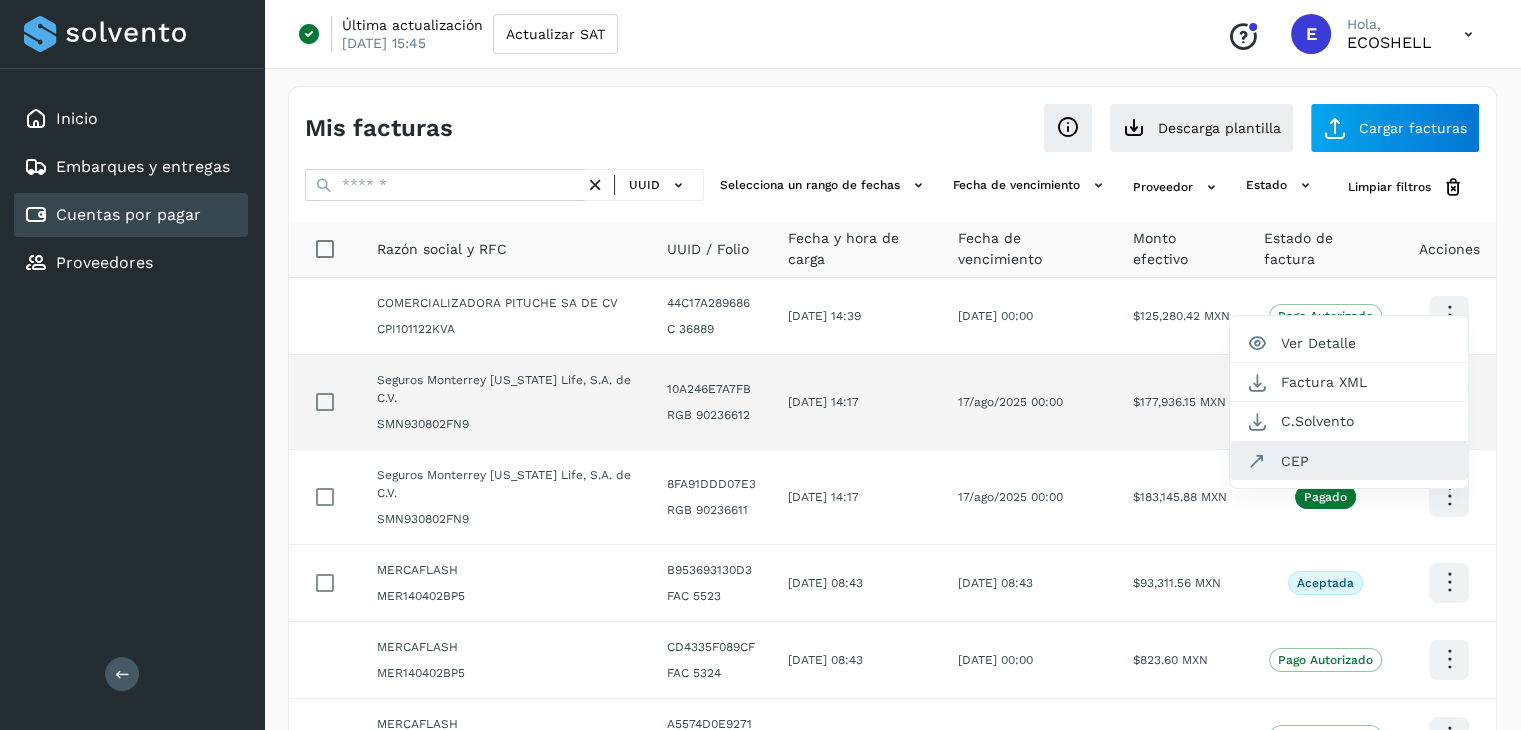 click on "CEP" 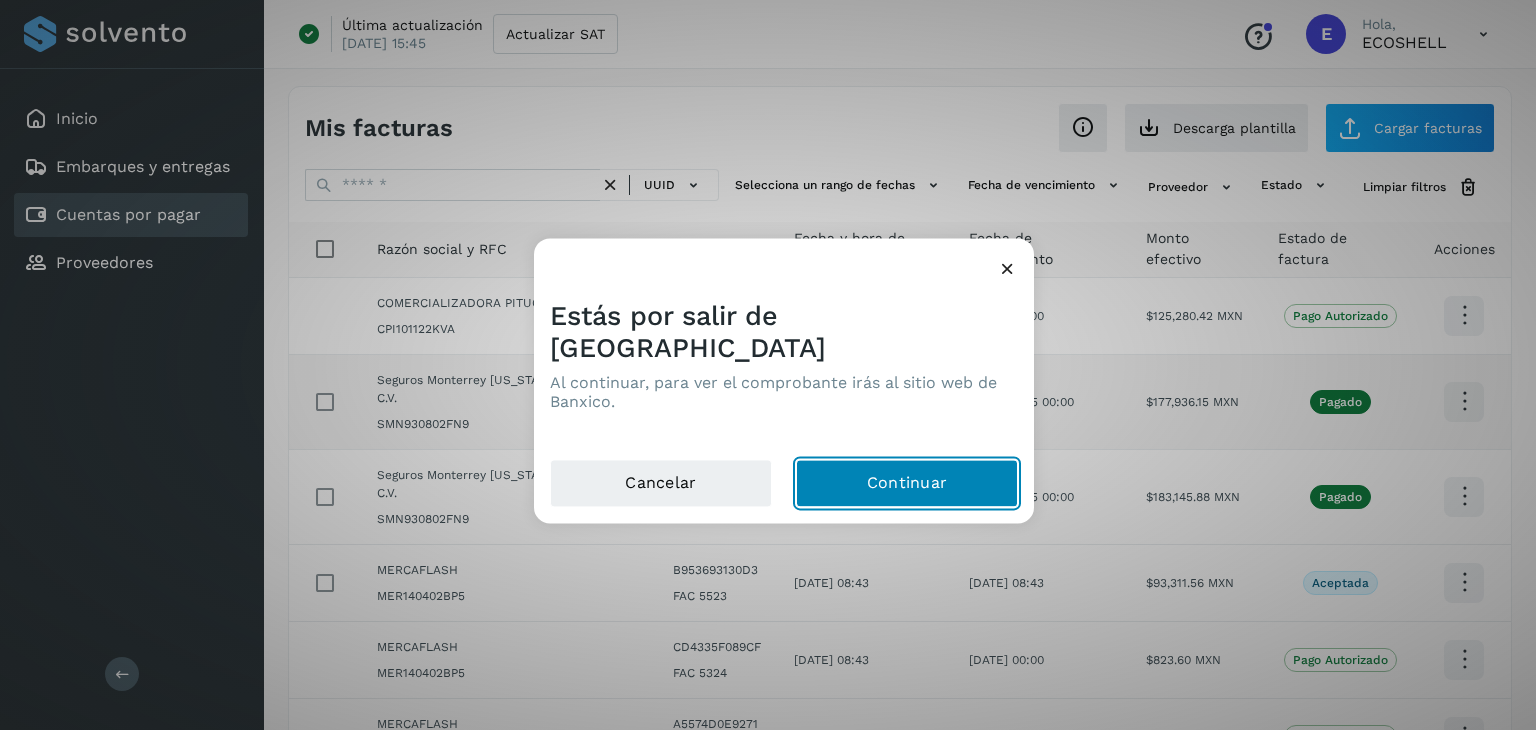 click on "Continuar" 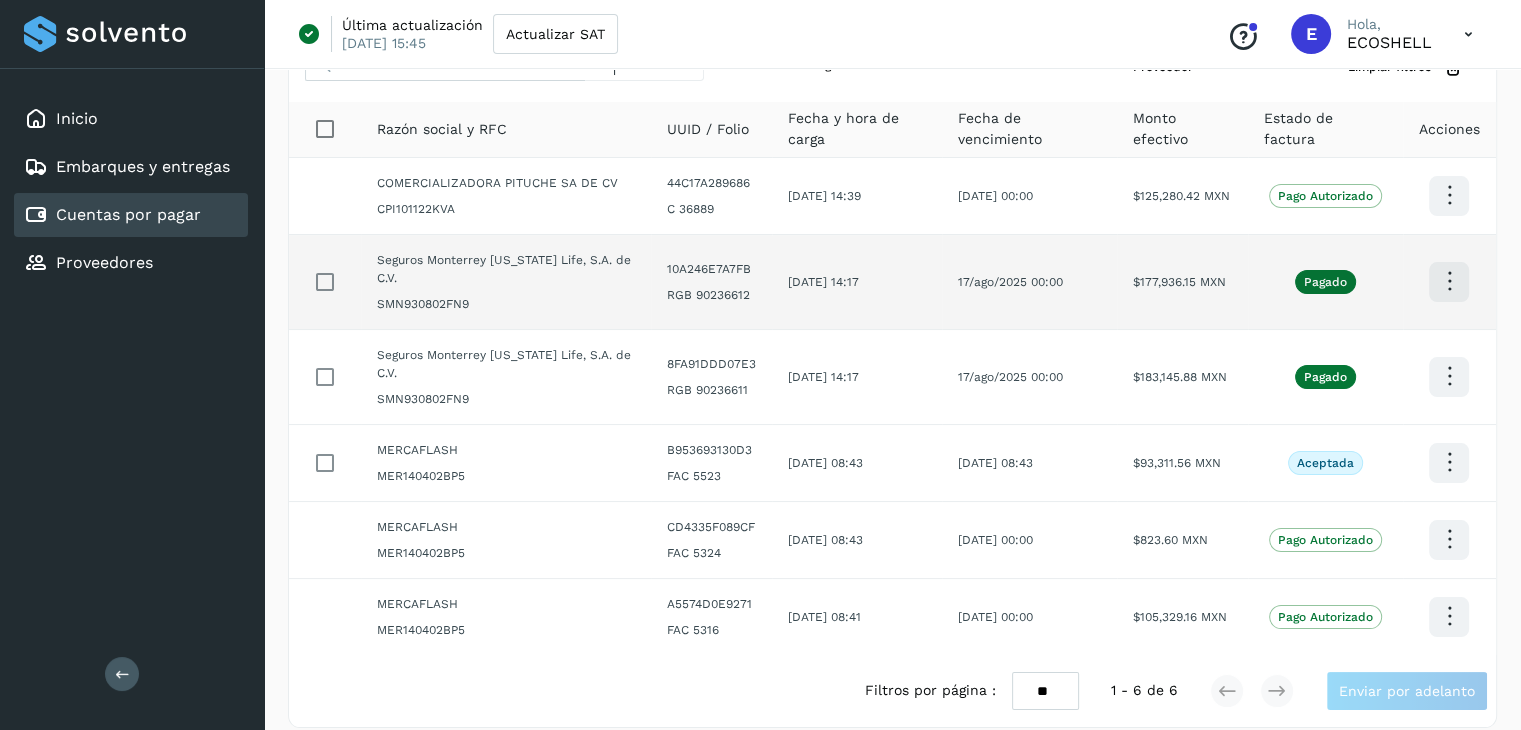 scroll, scrollTop: 140, scrollLeft: 0, axis: vertical 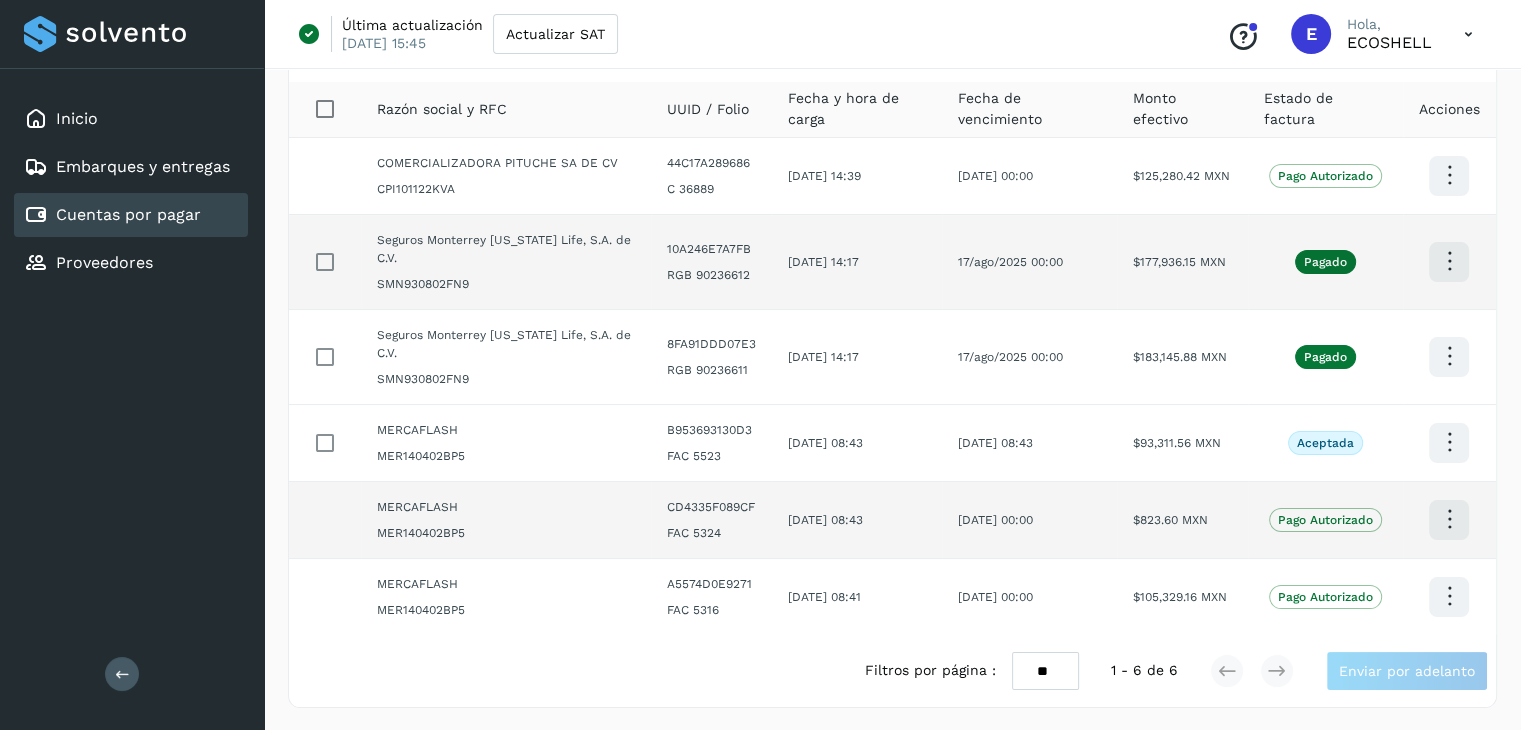 click 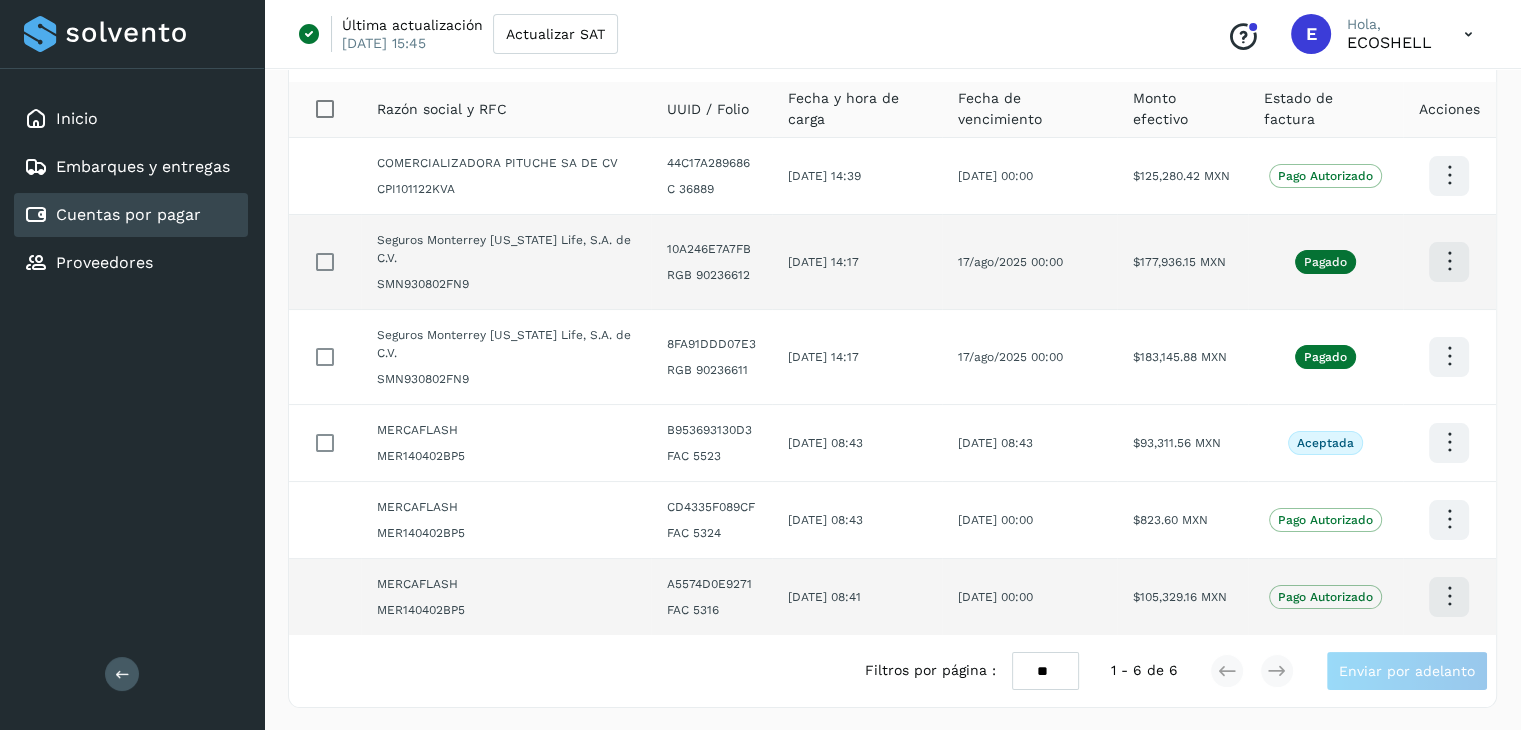 click 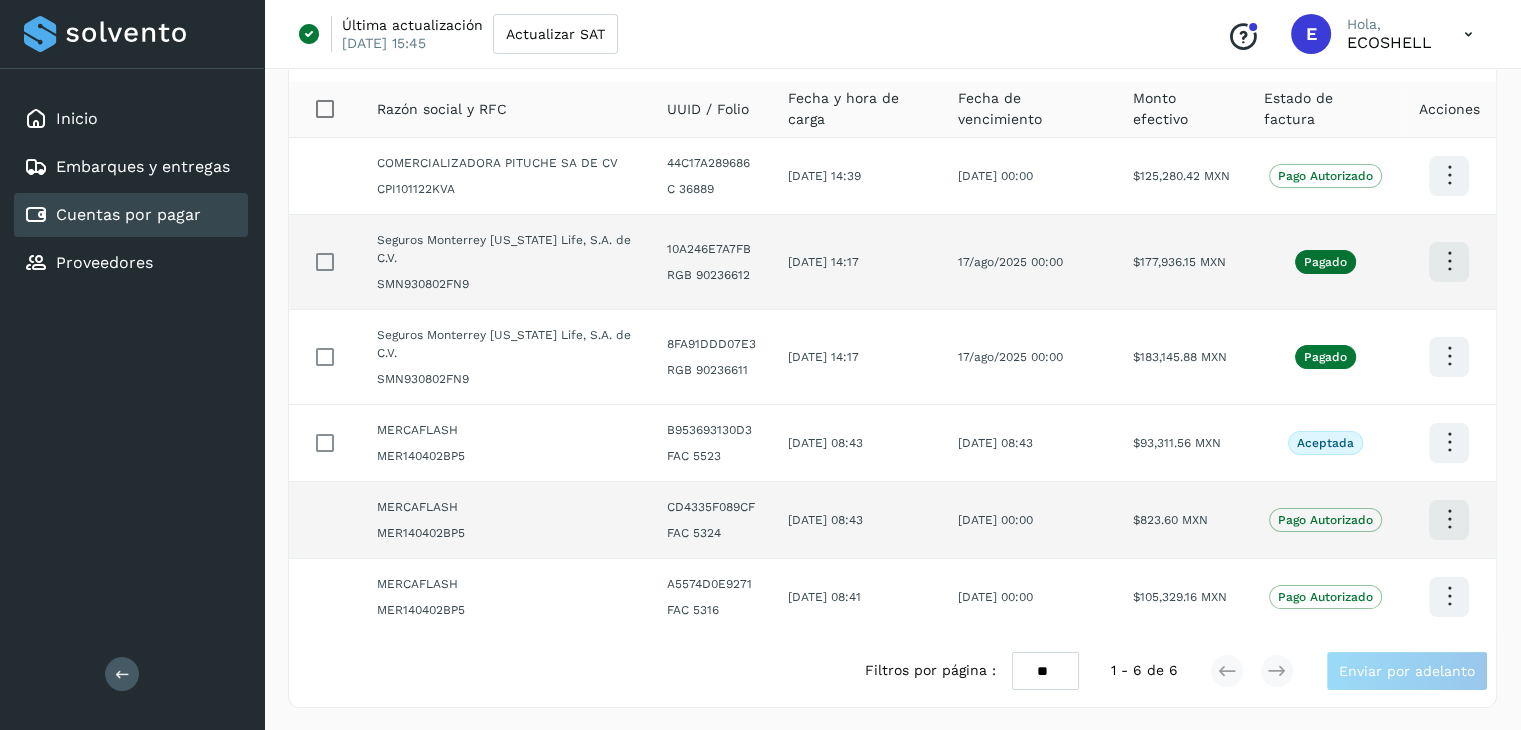 click on "Pago Autorizado" 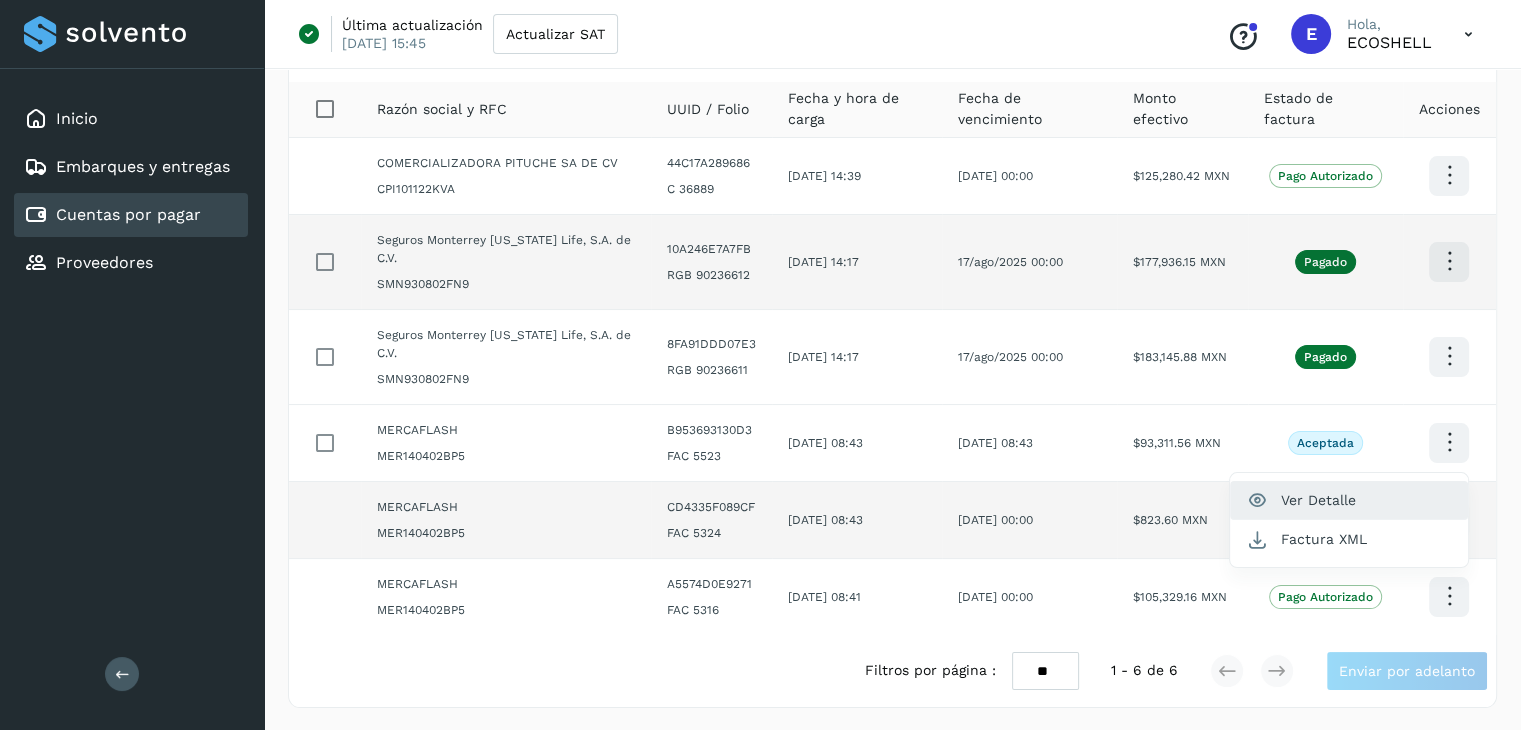 click on "Ver Detalle" 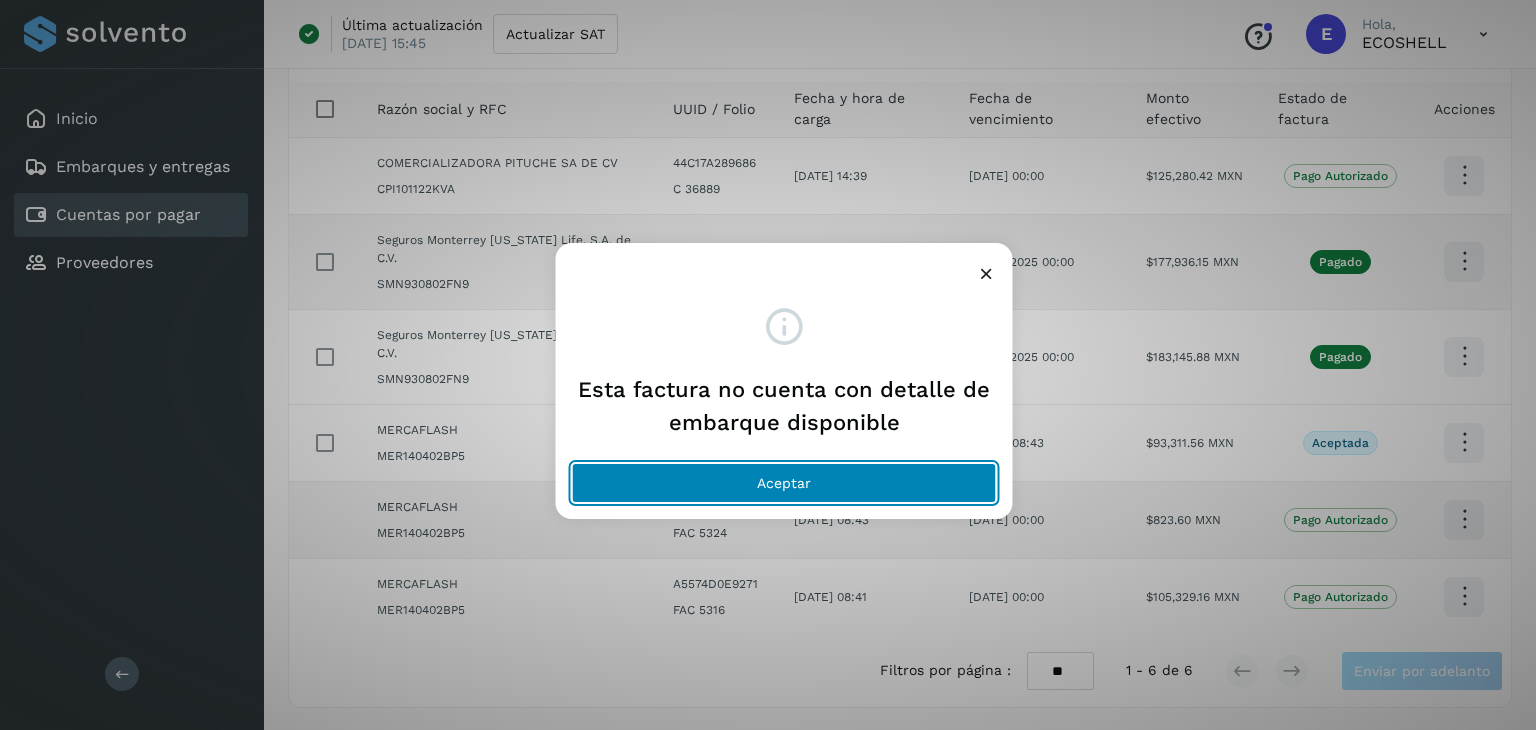 click on "Aceptar" at bounding box center [784, 483] 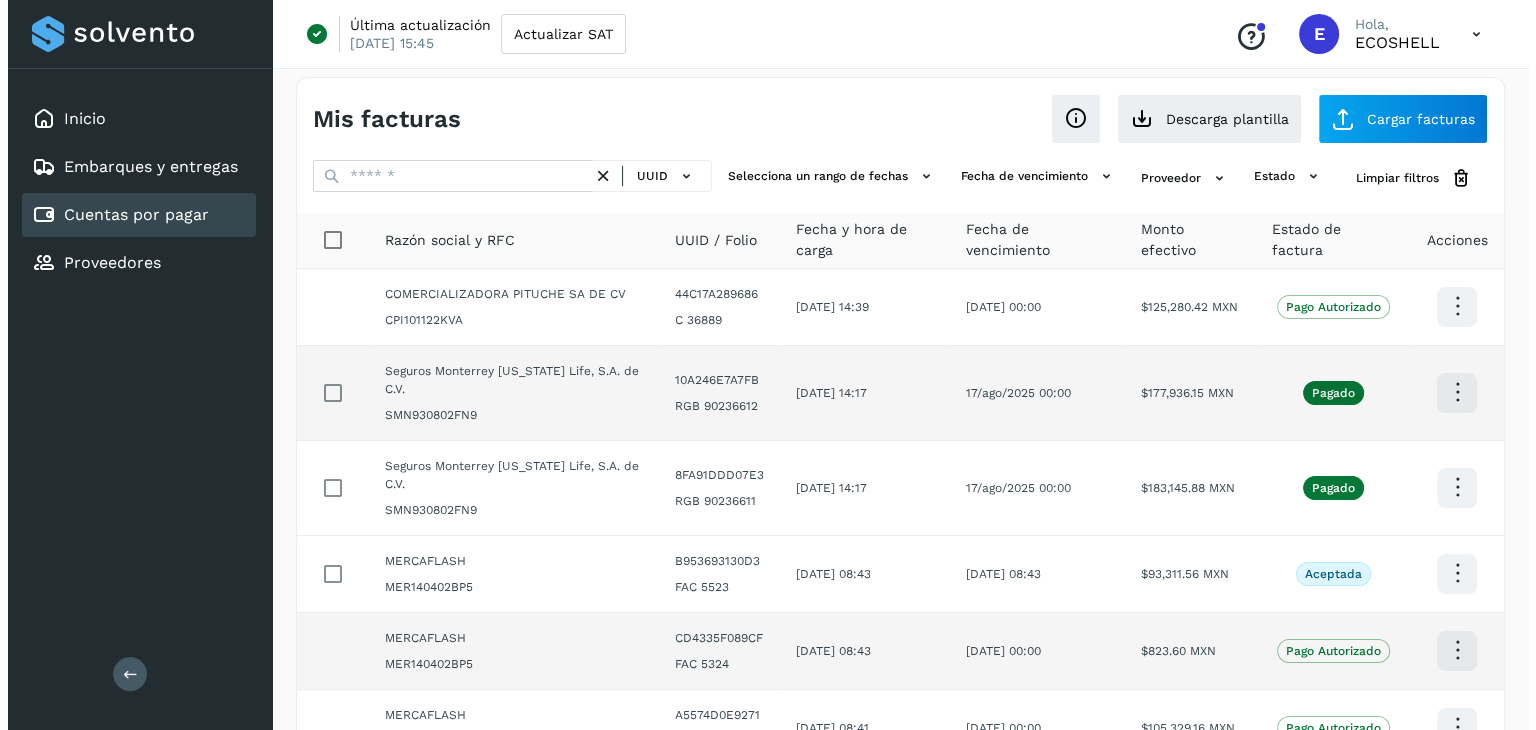 scroll, scrollTop: 0, scrollLeft: 0, axis: both 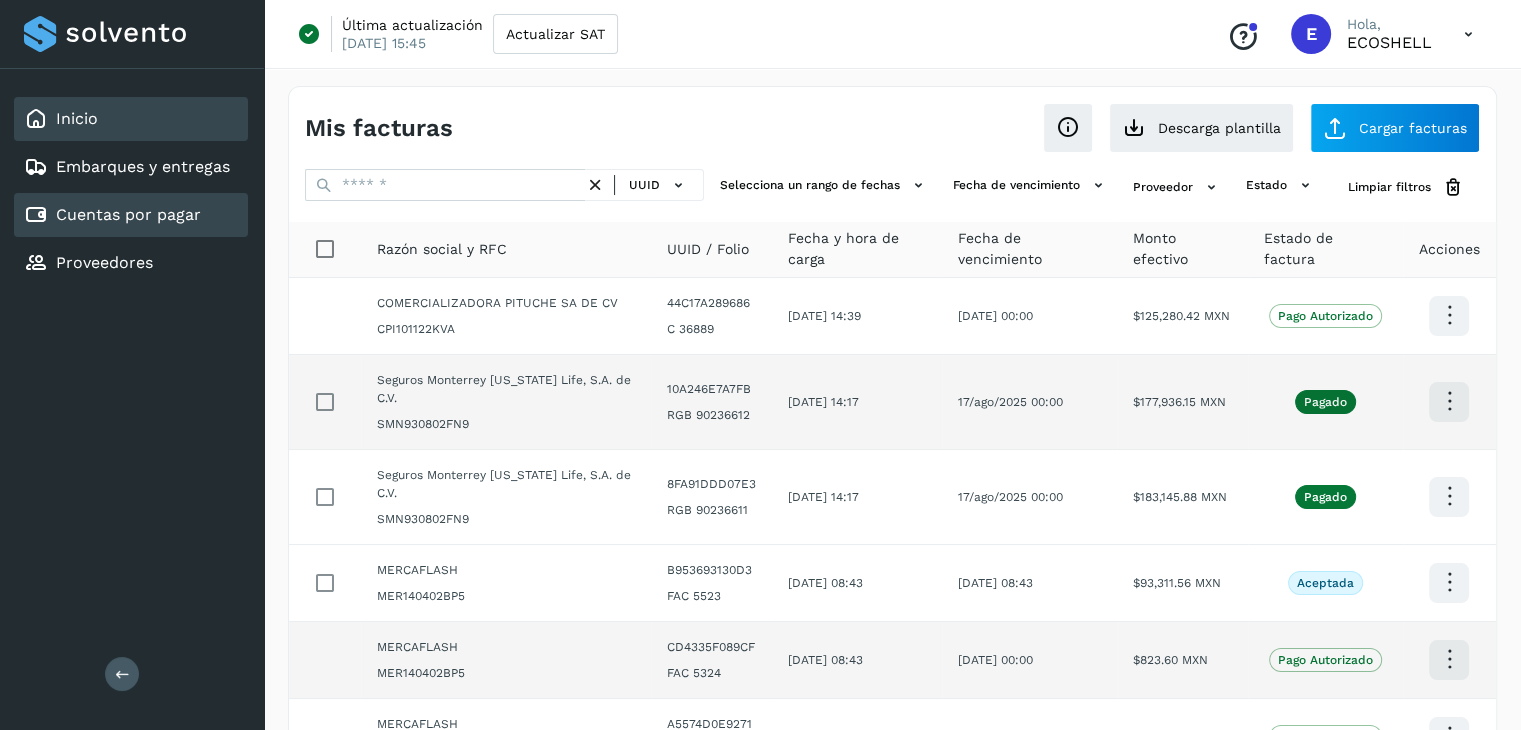 click on "Inicio" 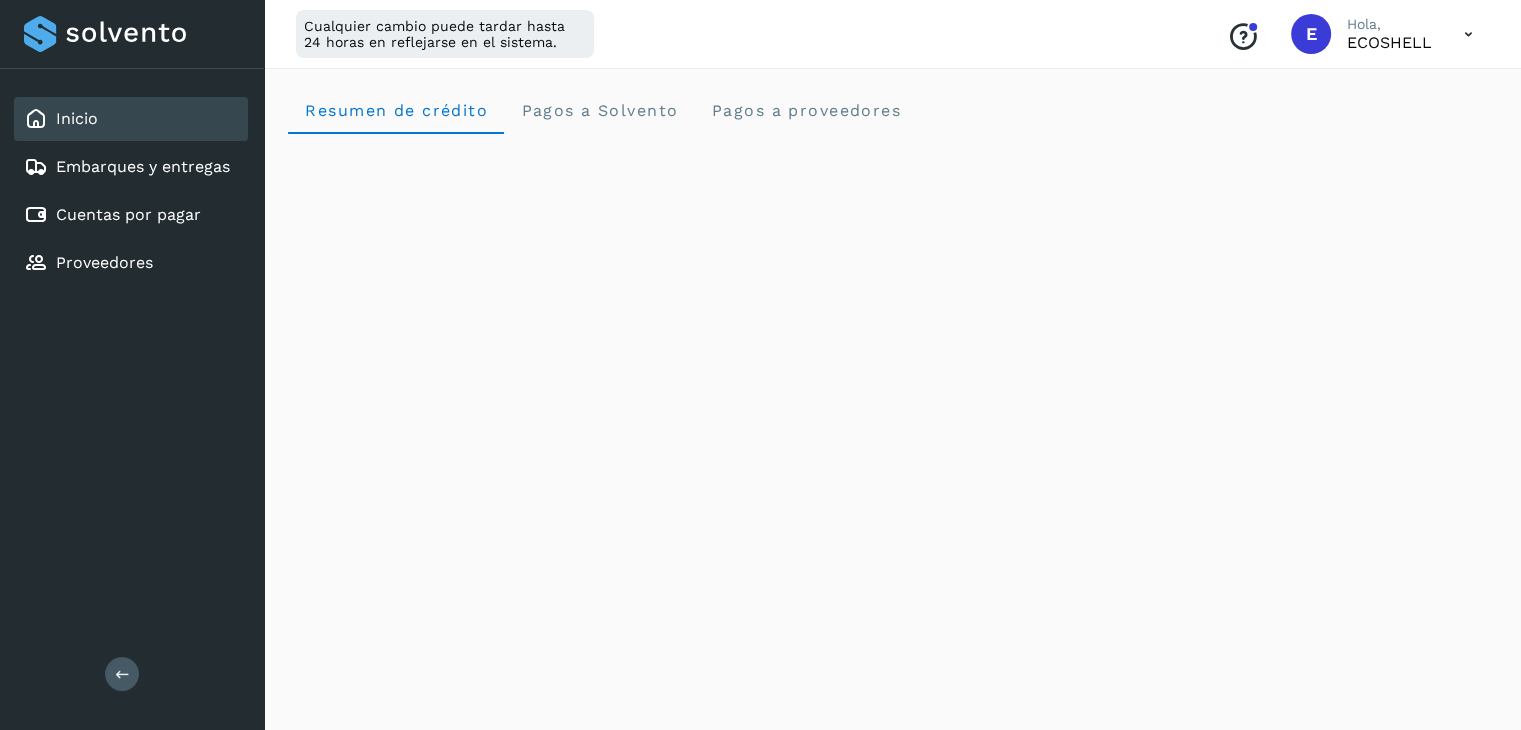 click at bounding box center (1468, 34) 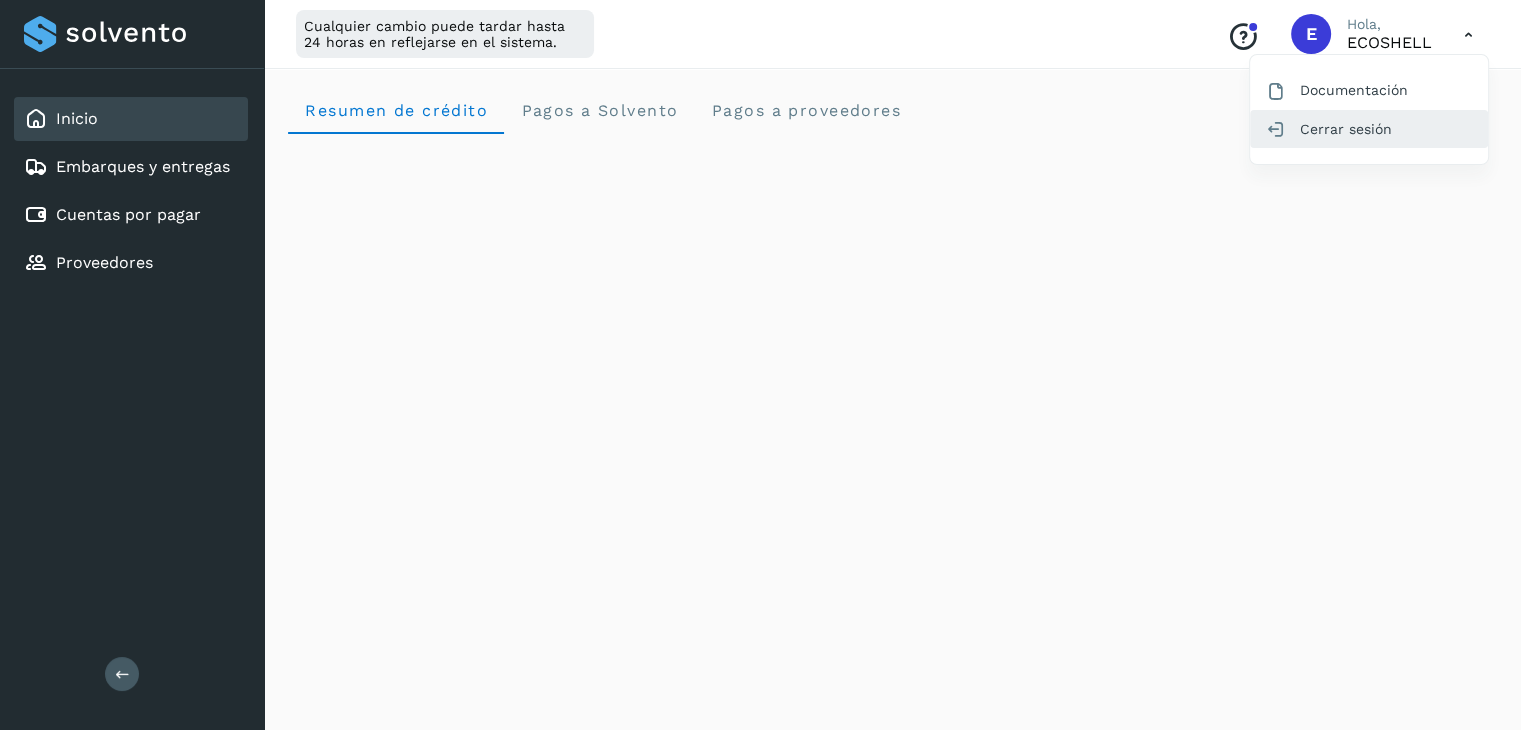 click on "Cerrar sesión" 